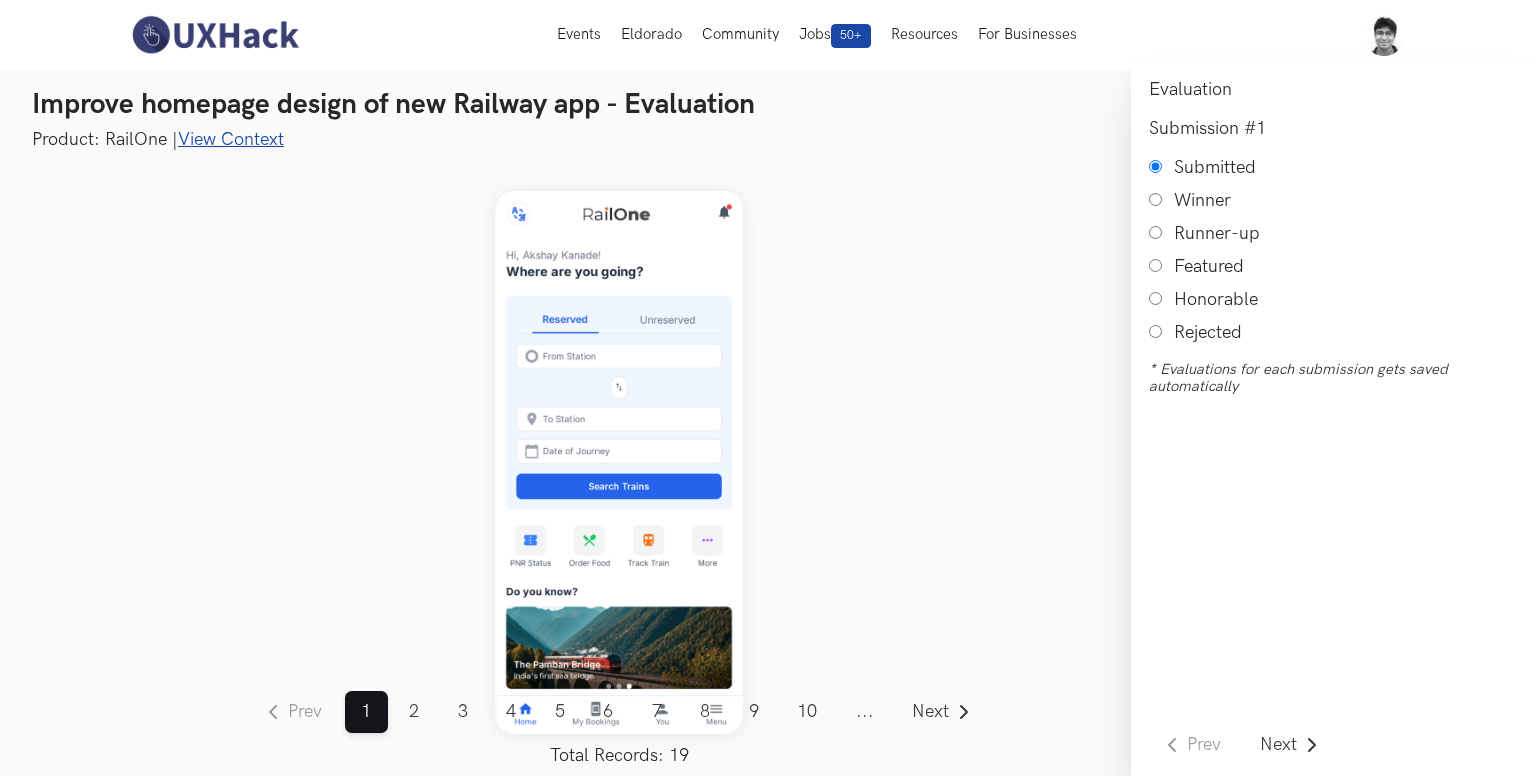scroll, scrollTop: 0, scrollLeft: 0, axis: both 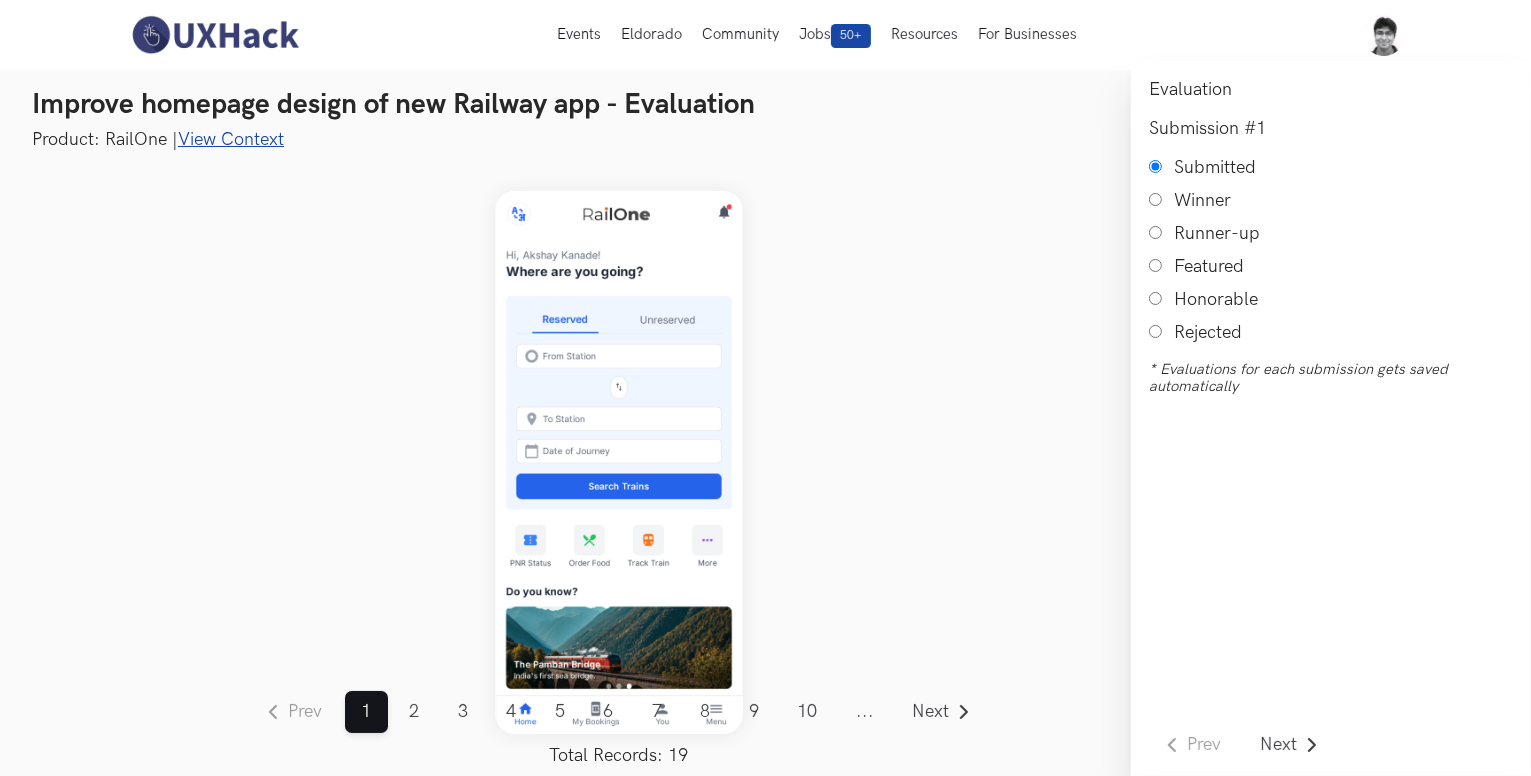 click on "View Context" at bounding box center (231, 139) 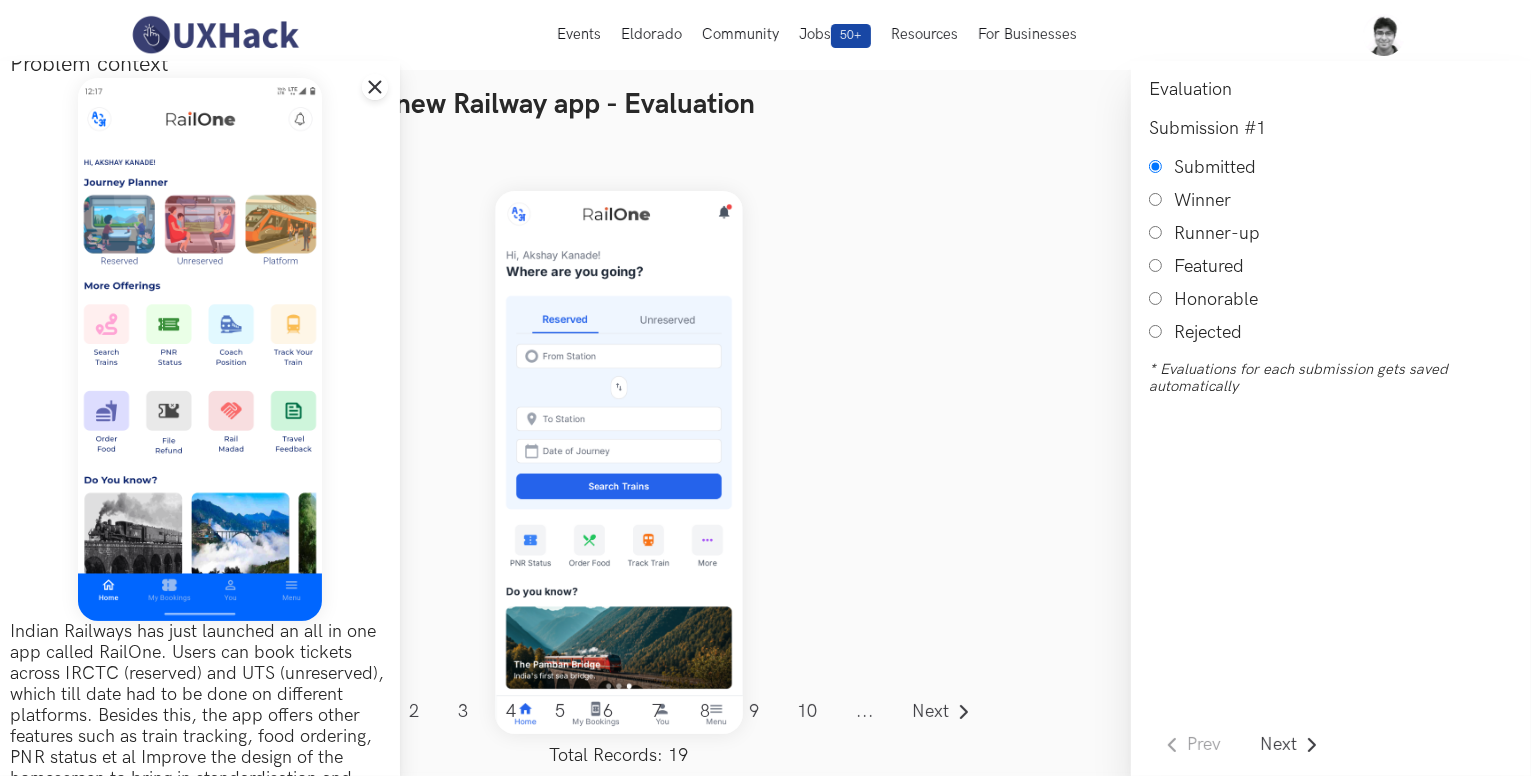 scroll, scrollTop: 19, scrollLeft: 0, axis: vertical 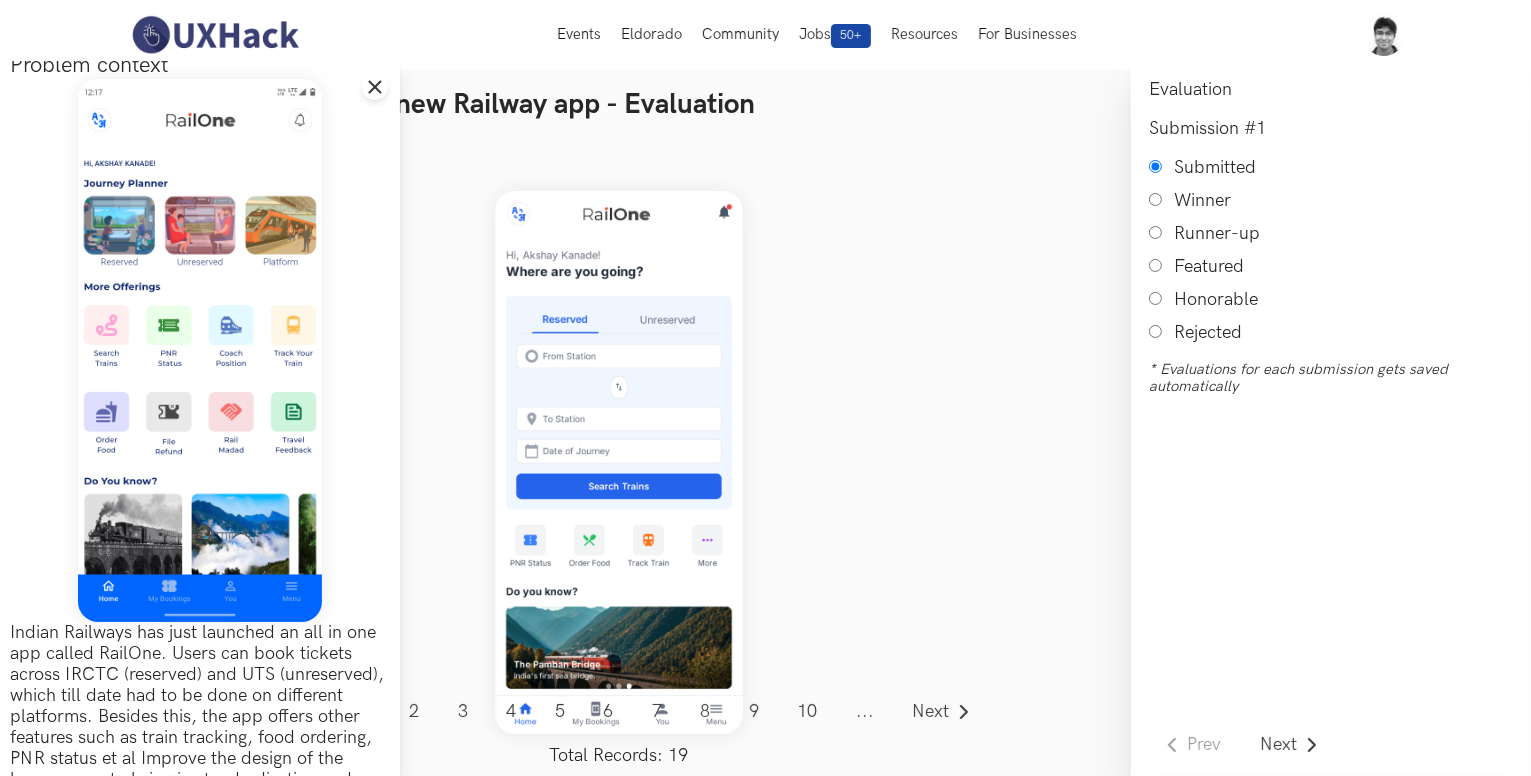 click on "Prev ... 1 2 3 4 5 6 7 8 9 10 11 12 13 14 15 16 17 18 19 ... Next Total Records: 19" at bounding box center (619, 462) 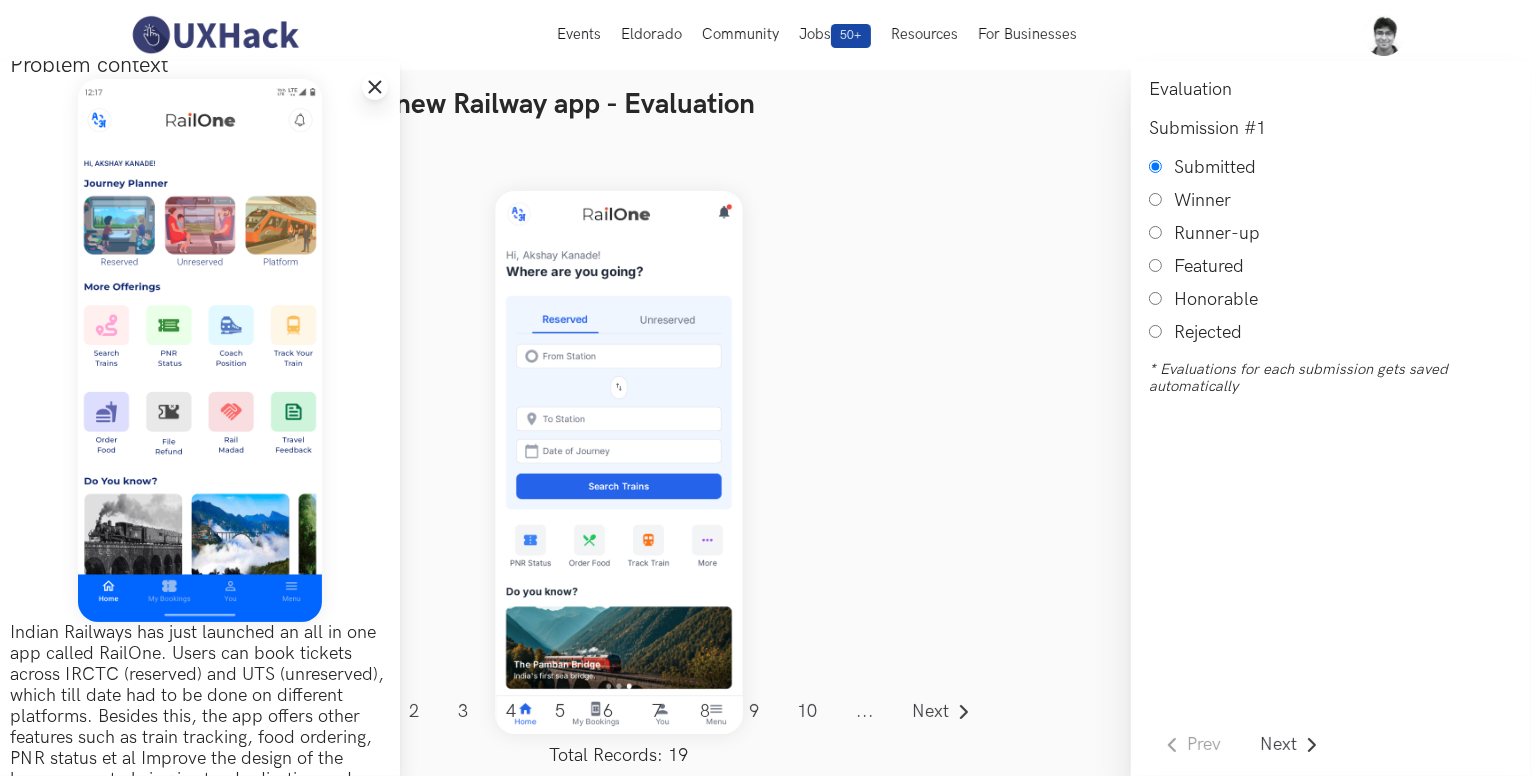 click on "Close drawer panel" at bounding box center [375, 87] 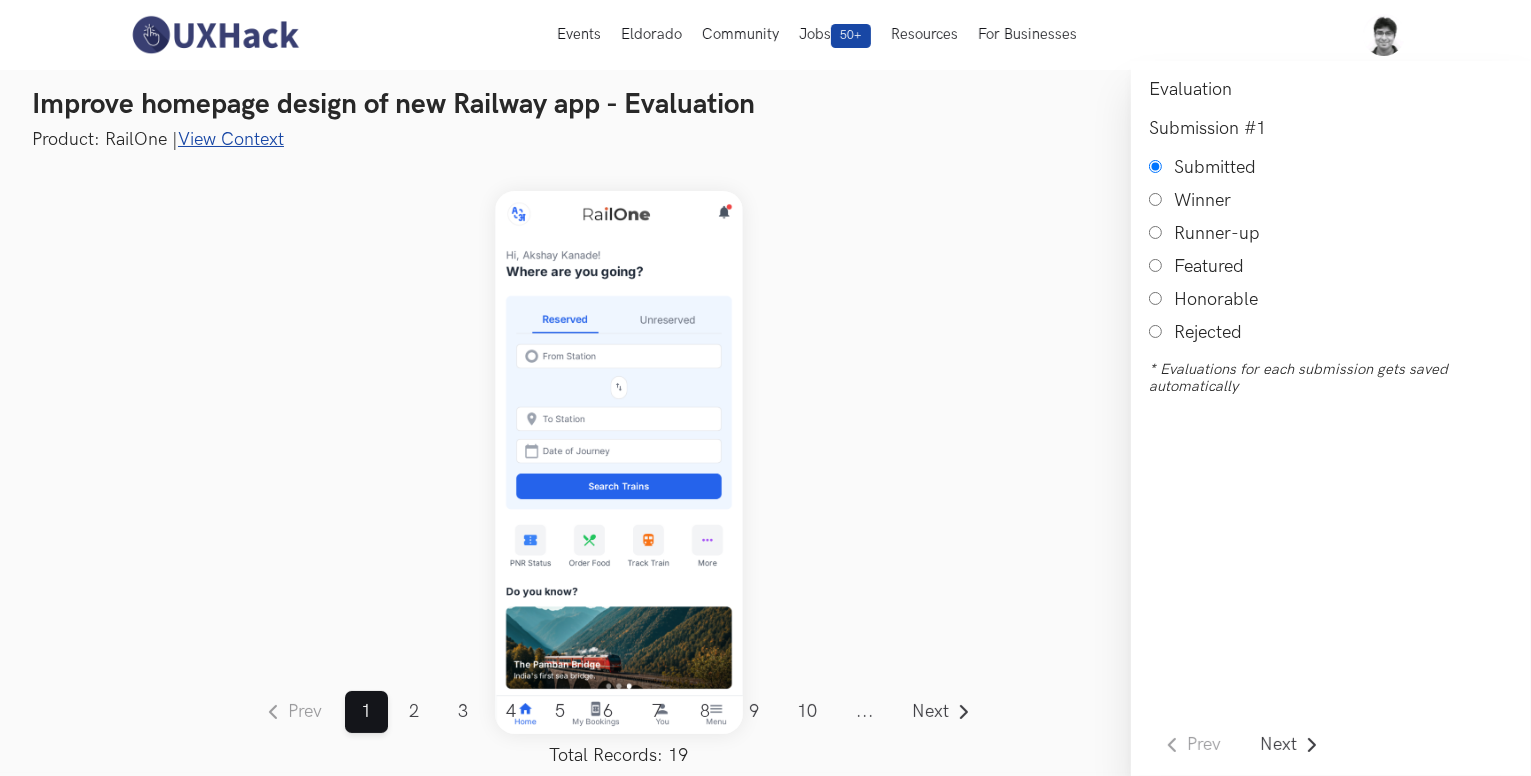 click on "Honorable" at bounding box center [1155, 298] 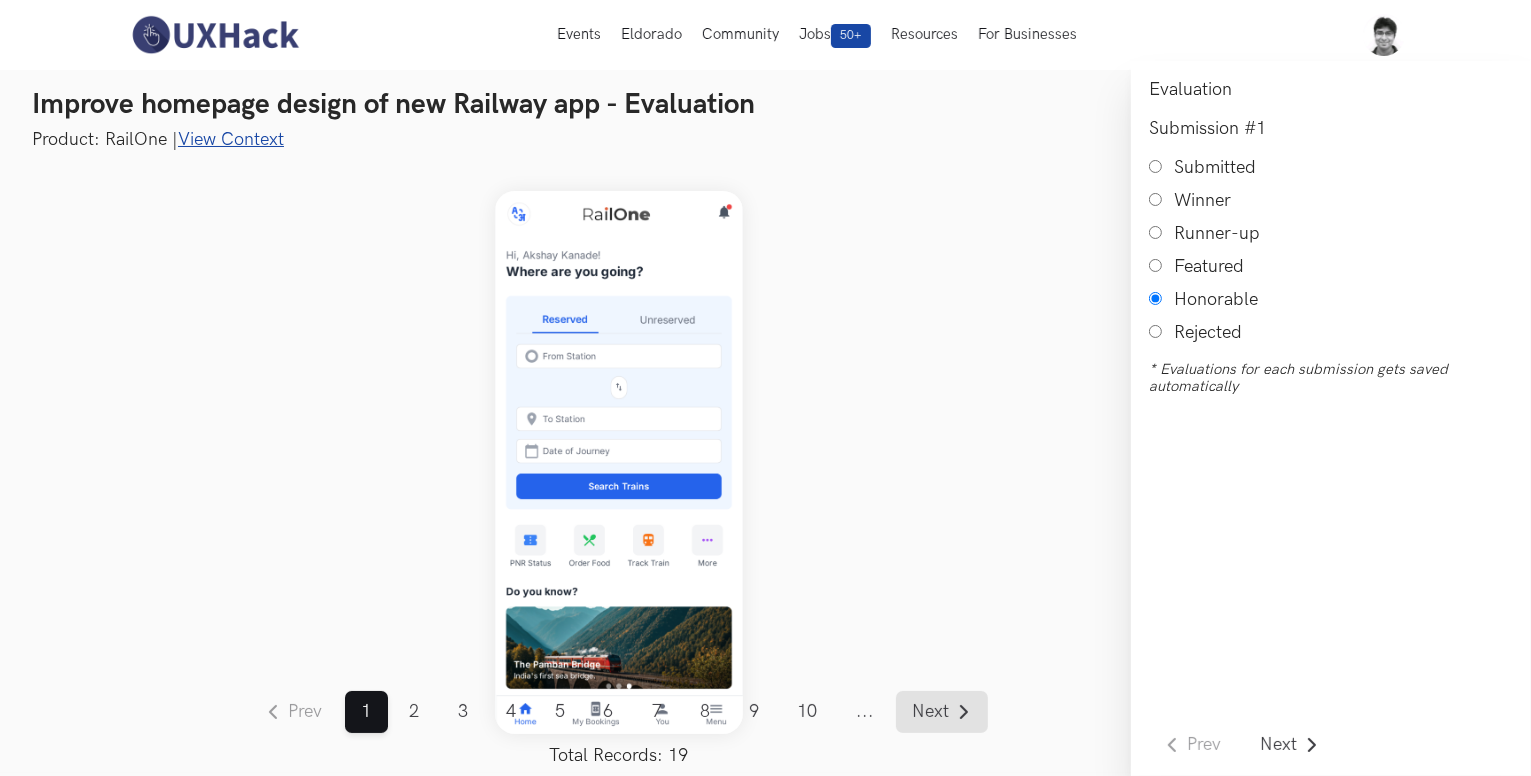click on "Next" at bounding box center [931, 712] 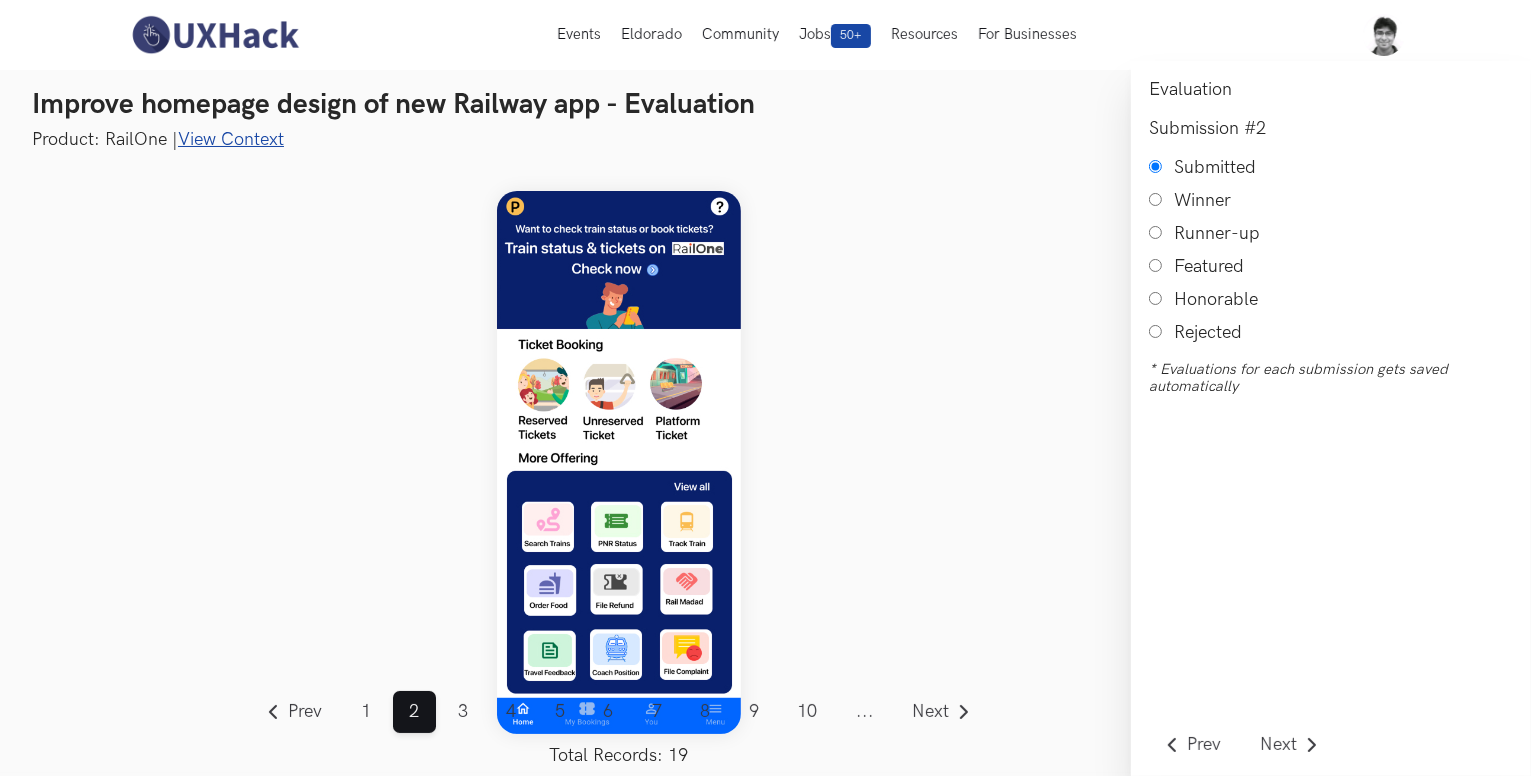 scroll, scrollTop: 14, scrollLeft: 0, axis: vertical 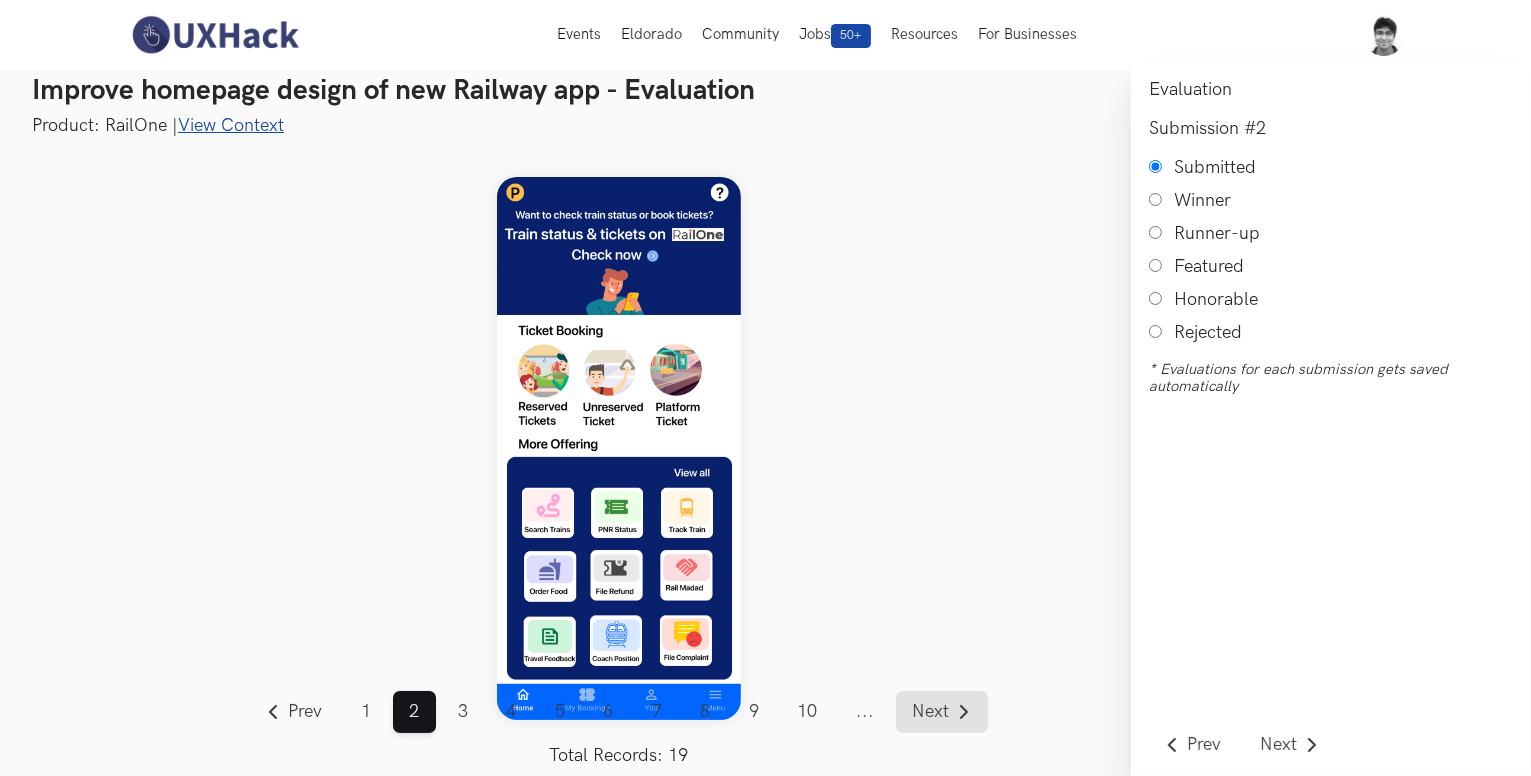 click on "Next" at bounding box center [931, 712] 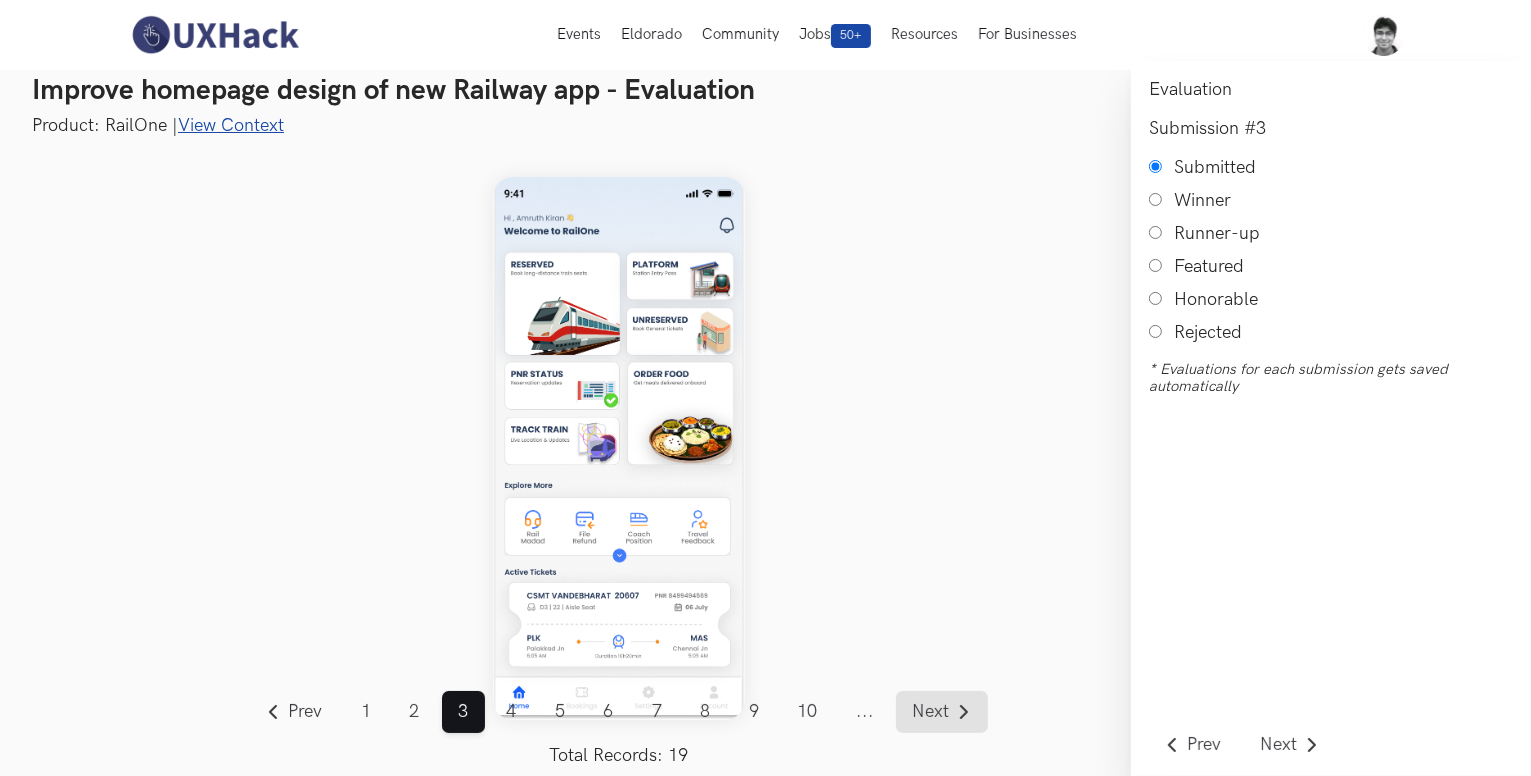 click on "Next" at bounding box center [931, 712] 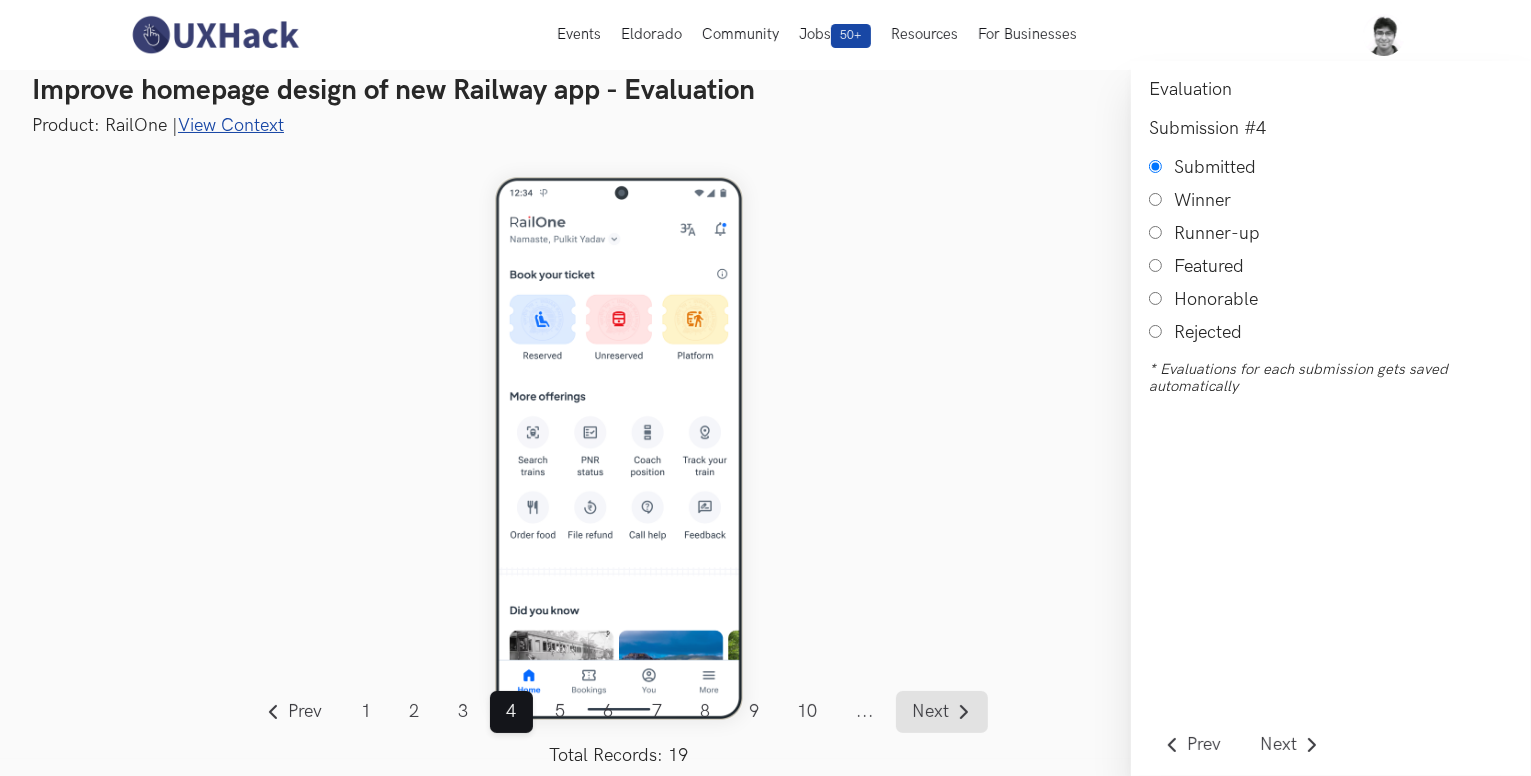 click on "Next" at bounding box center (931, 712) 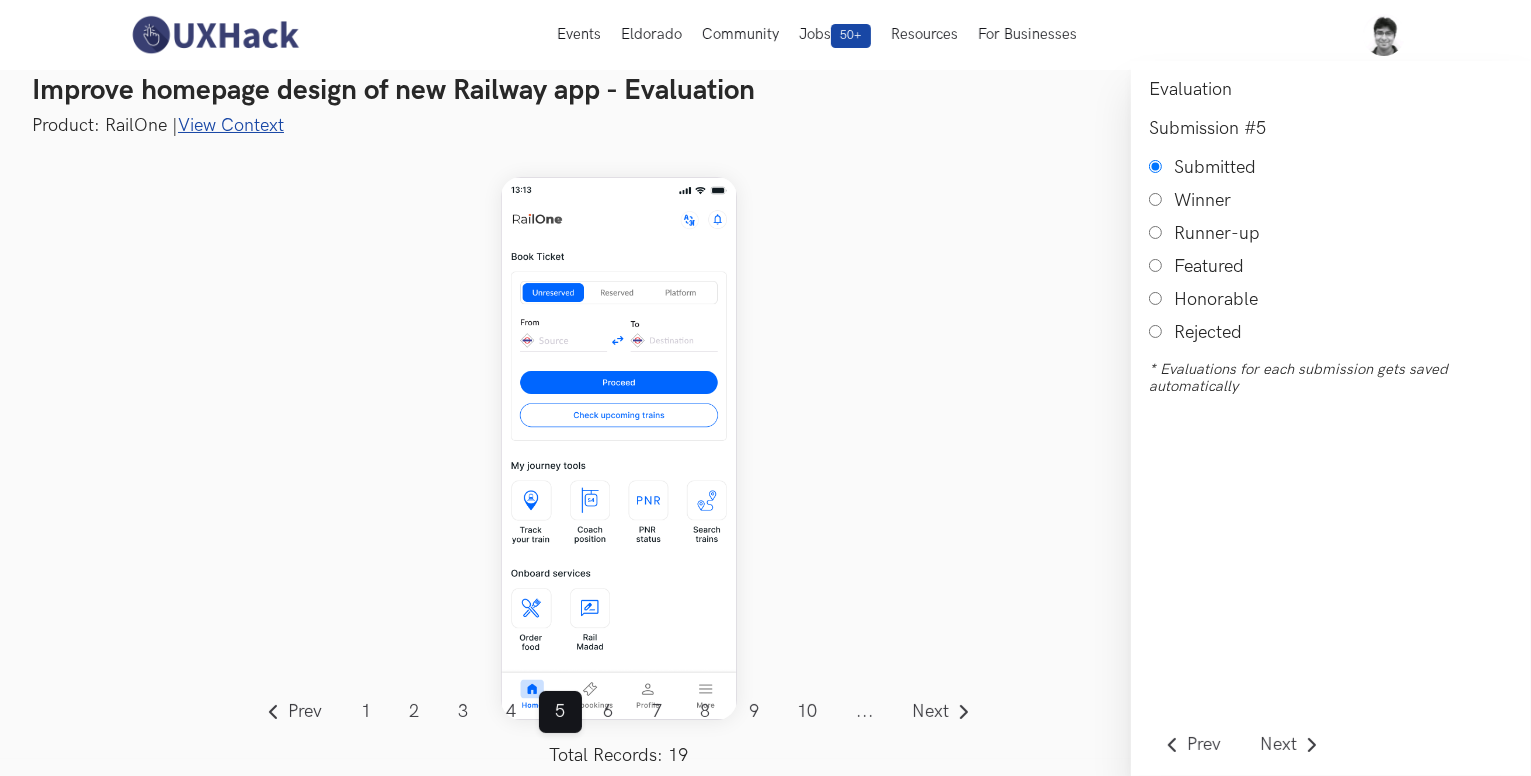click on "Honorable" at bounding box center (1155, 298) 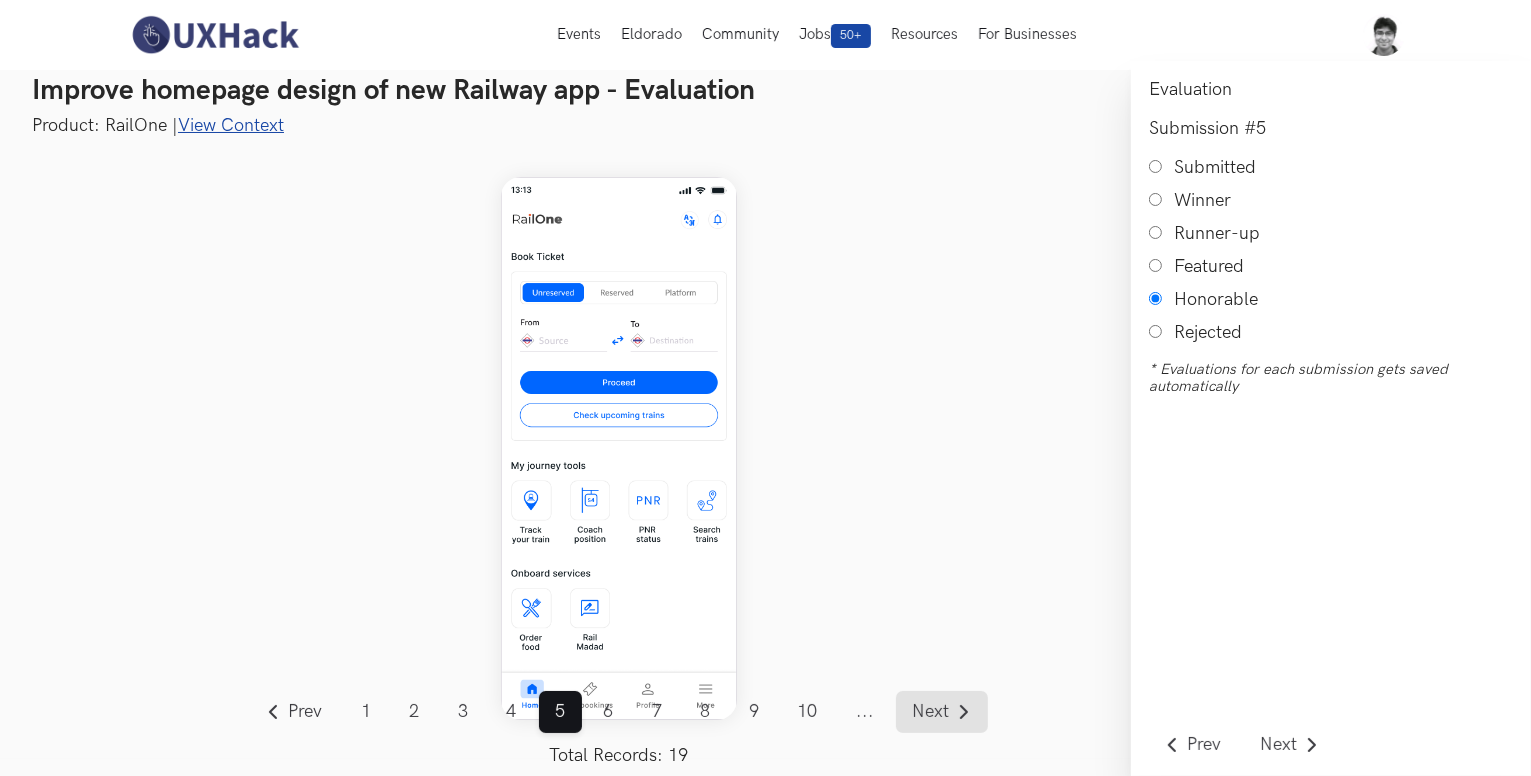 click on "Next" at bounding box center [931, 712] 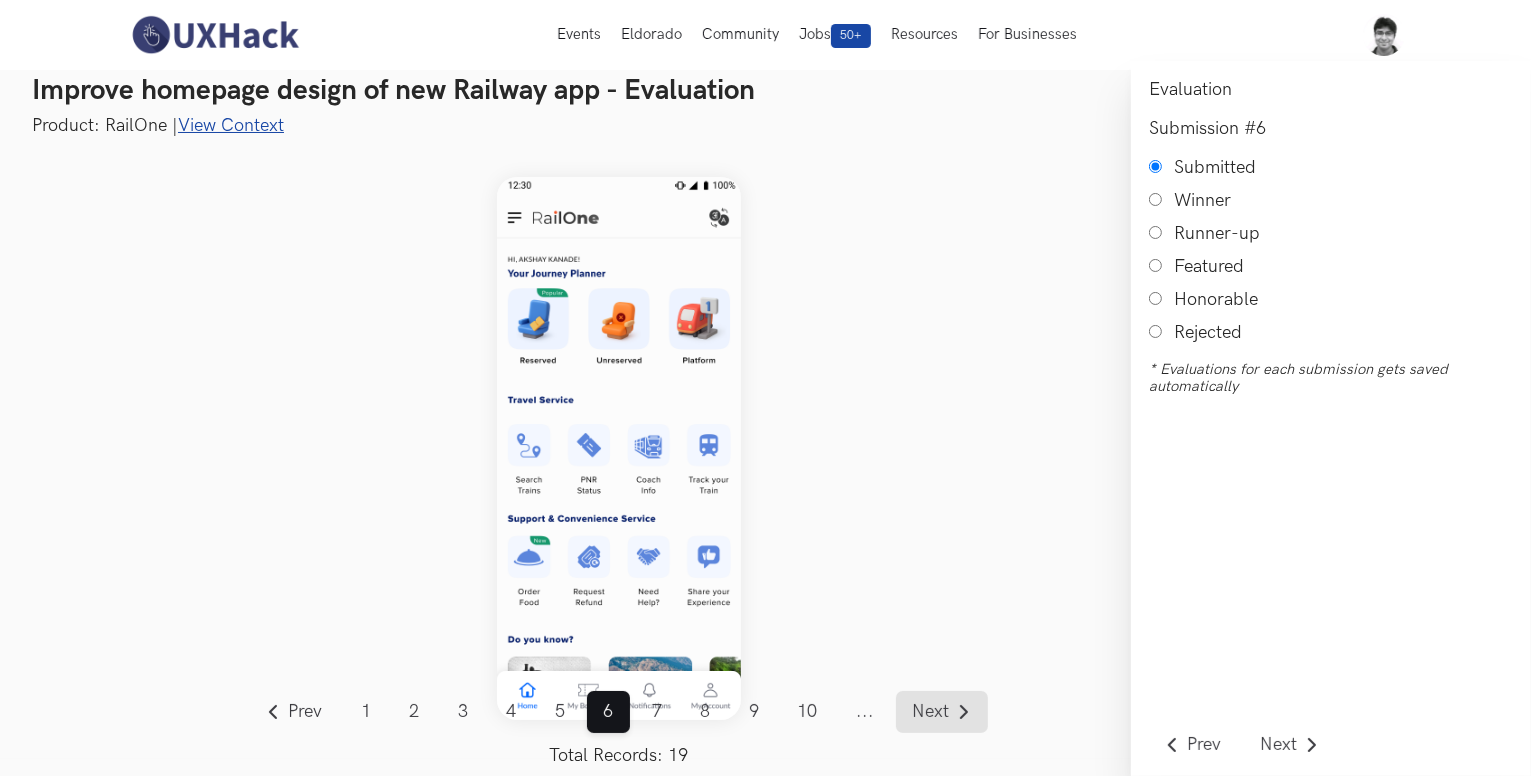click on "Next" at bounding box center (931, 712) 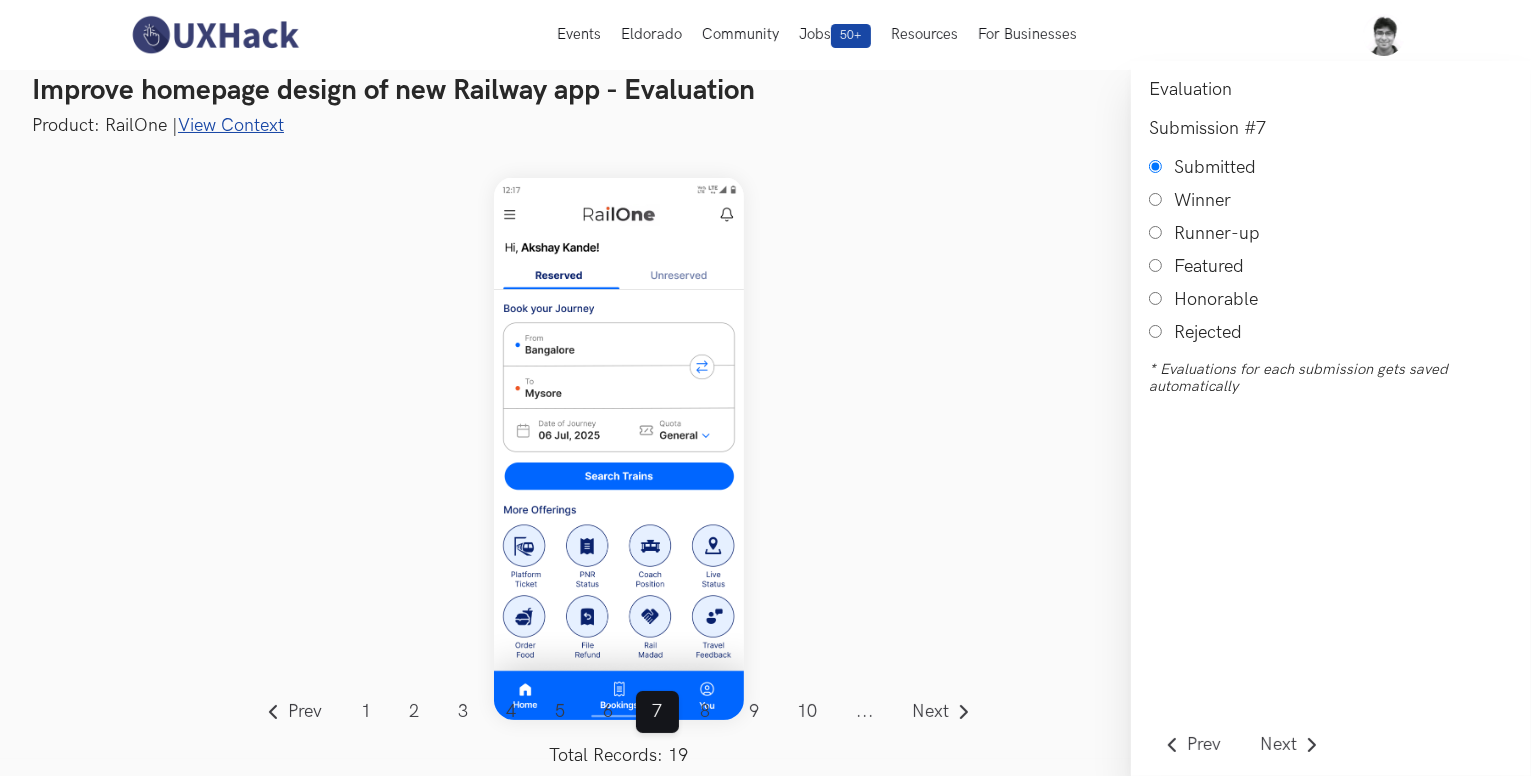 click on "View Context" at bounding box center (231, 125) 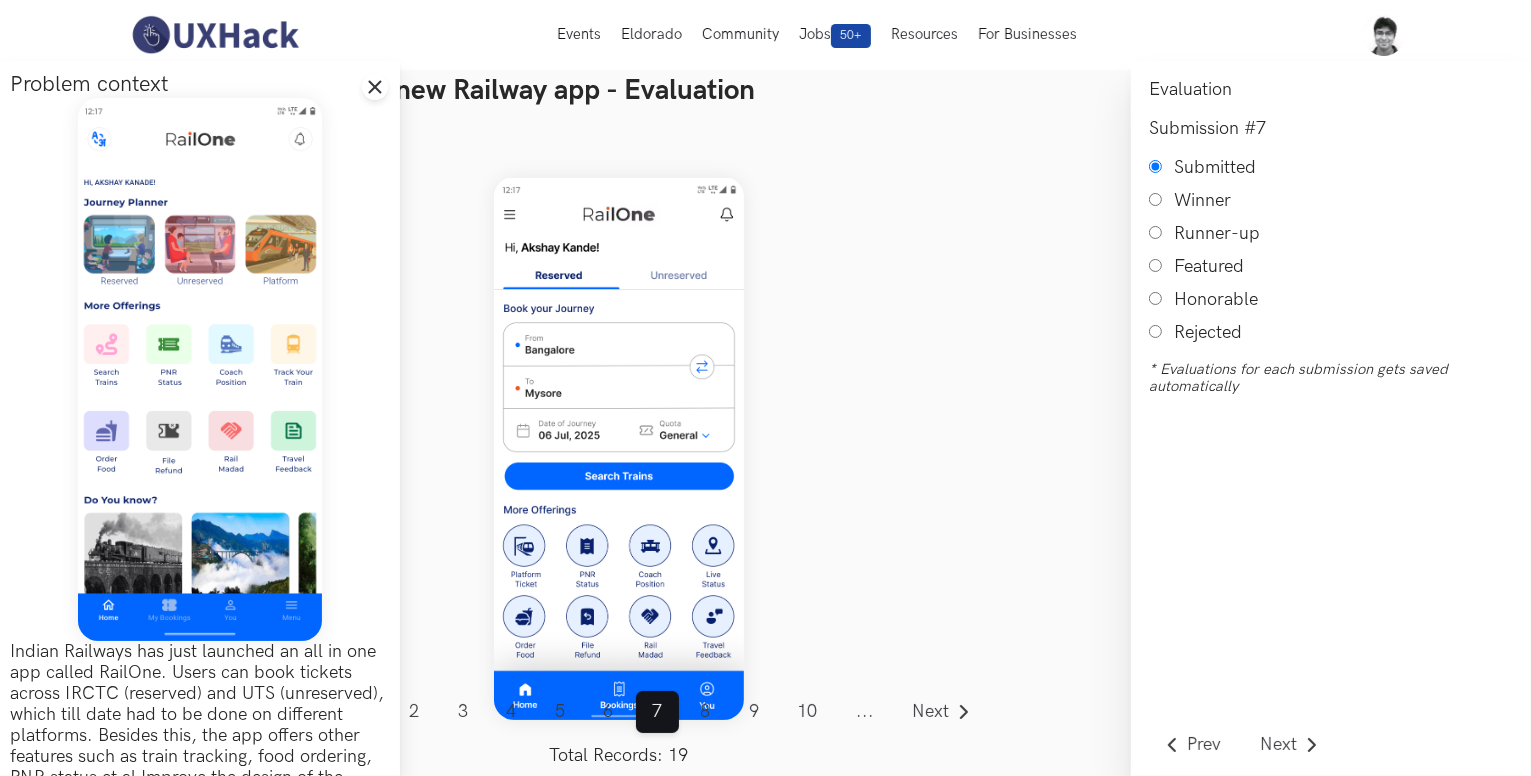 click on "Prev ... 1 2 3 4 5 6 7 8 9 10 11 12 13 14 15 16 17 18 19 ... Next Total Records: 19" at bounding box center (619, 448) 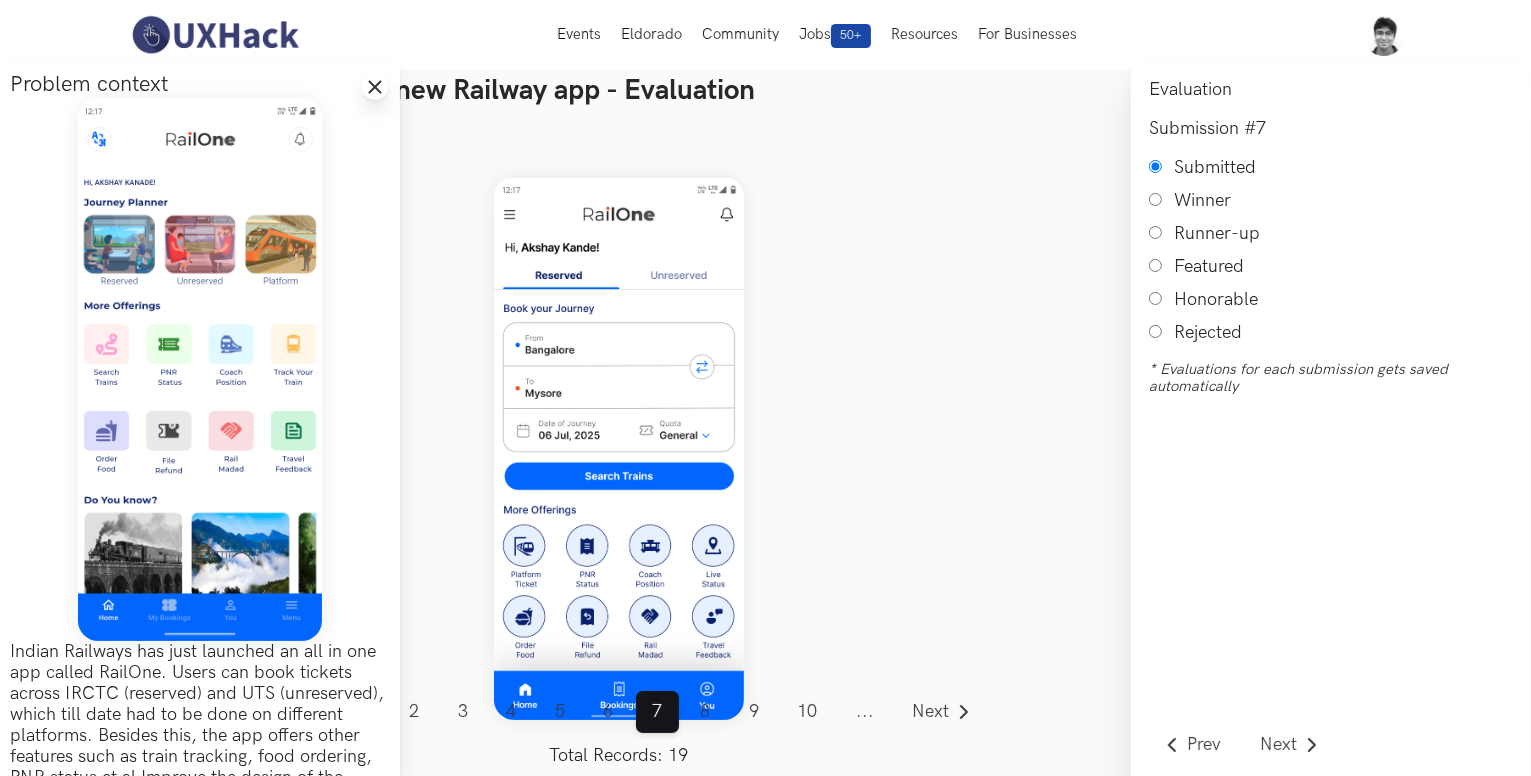 click on "Close drawer panel" at bounding box center [375, 87] 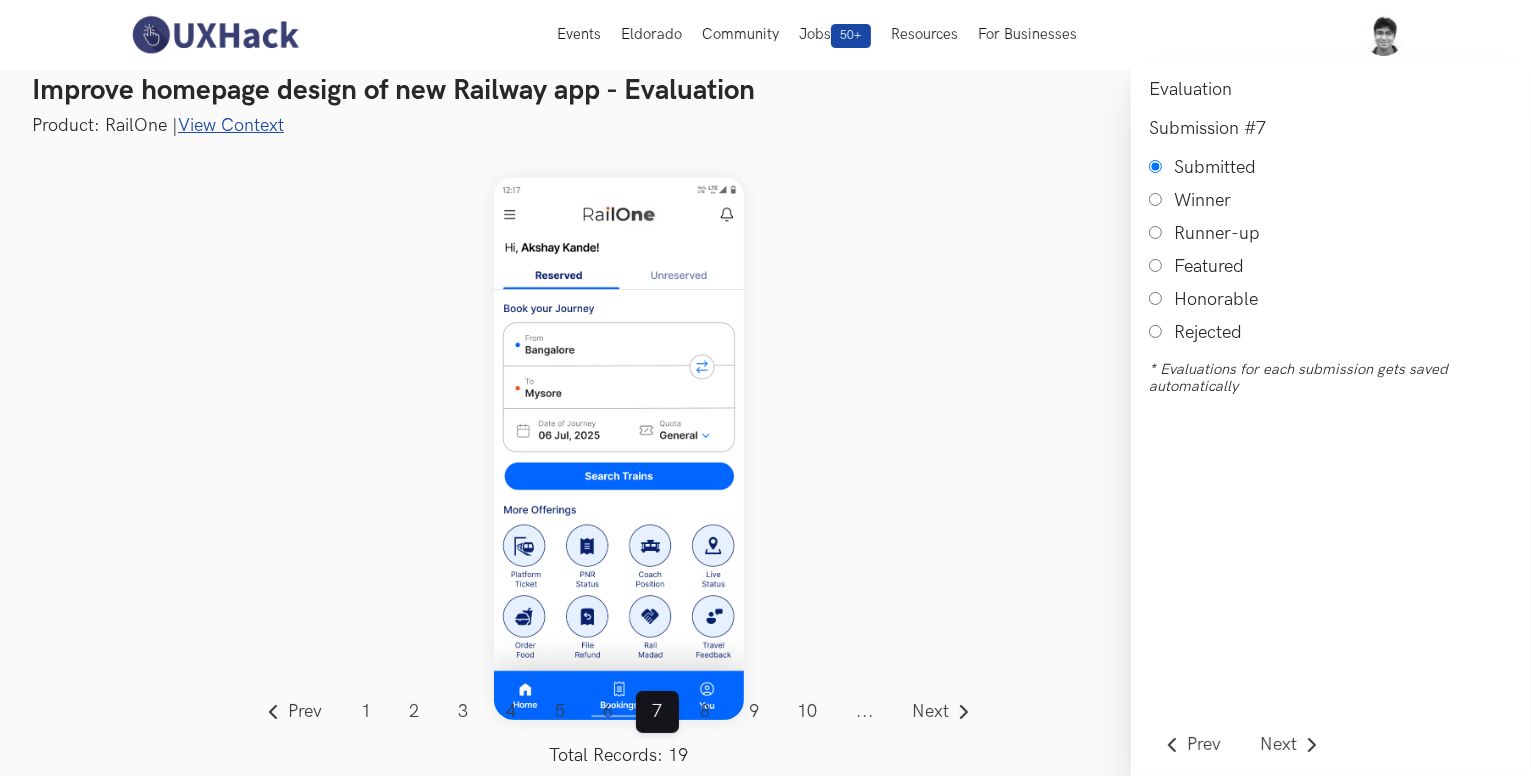 click on "Honorable" at bounding box center (1155, 298) 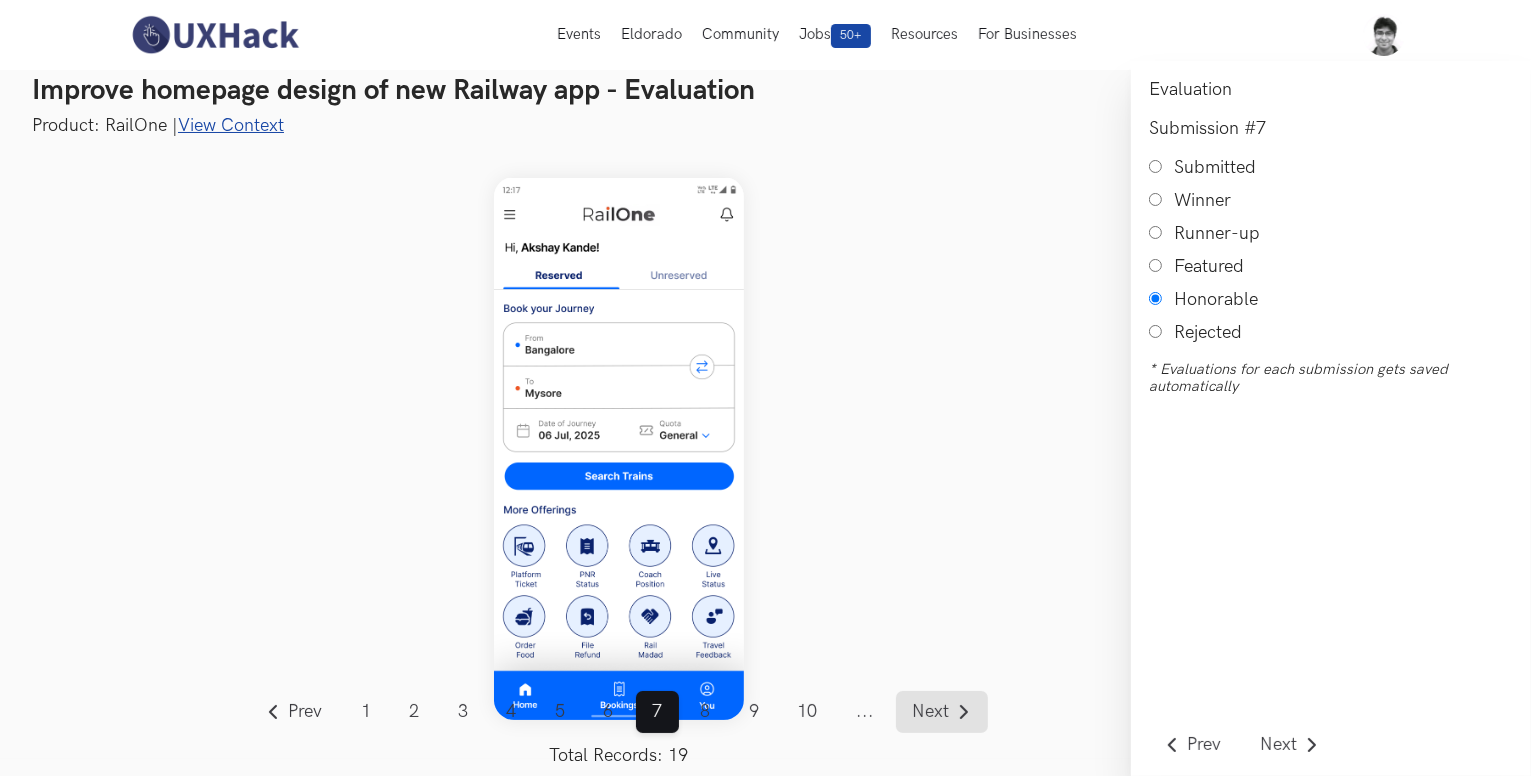 click on "Next" at bounding box center (931, 712) 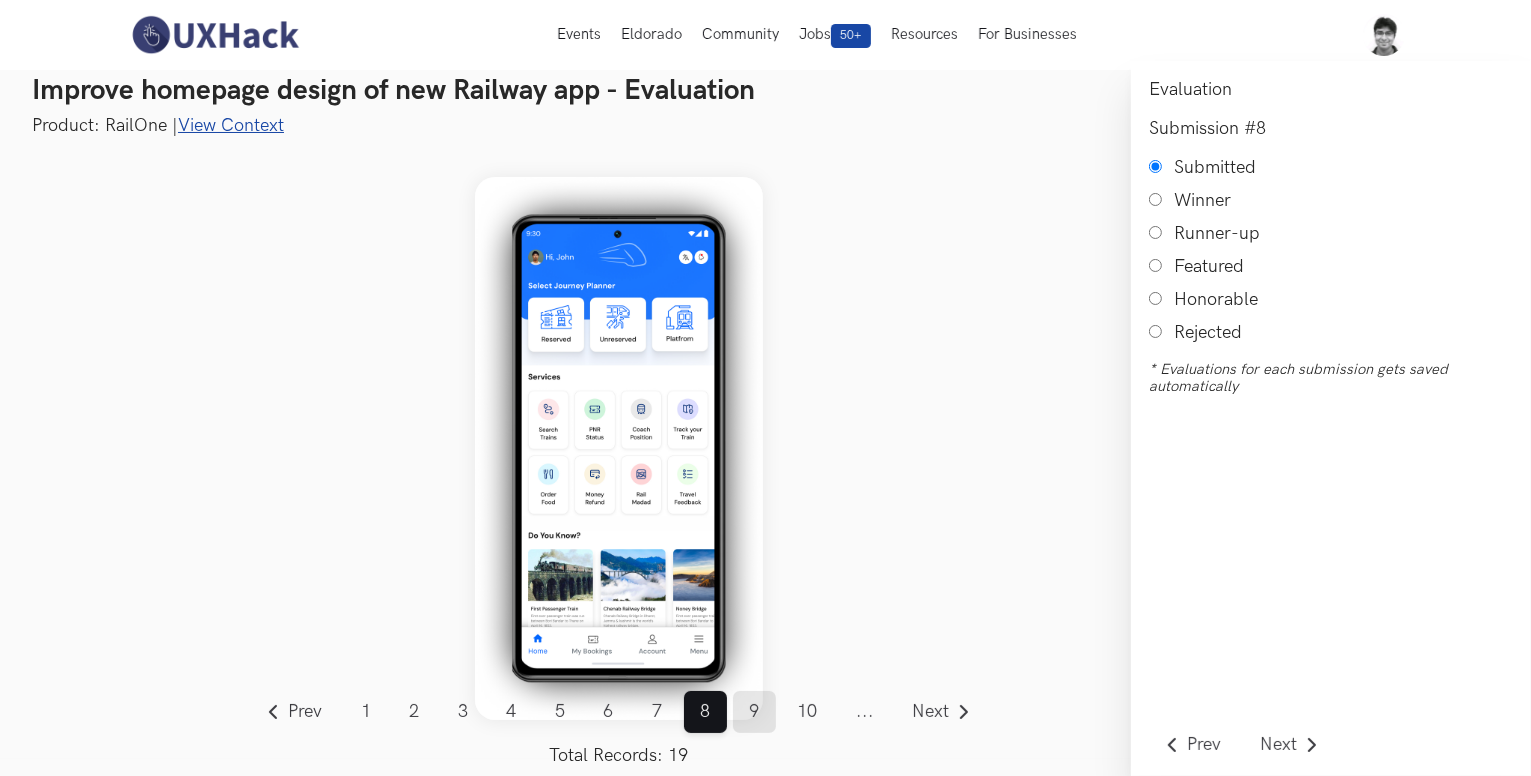 click on "9" at bounding box center (754, 712) 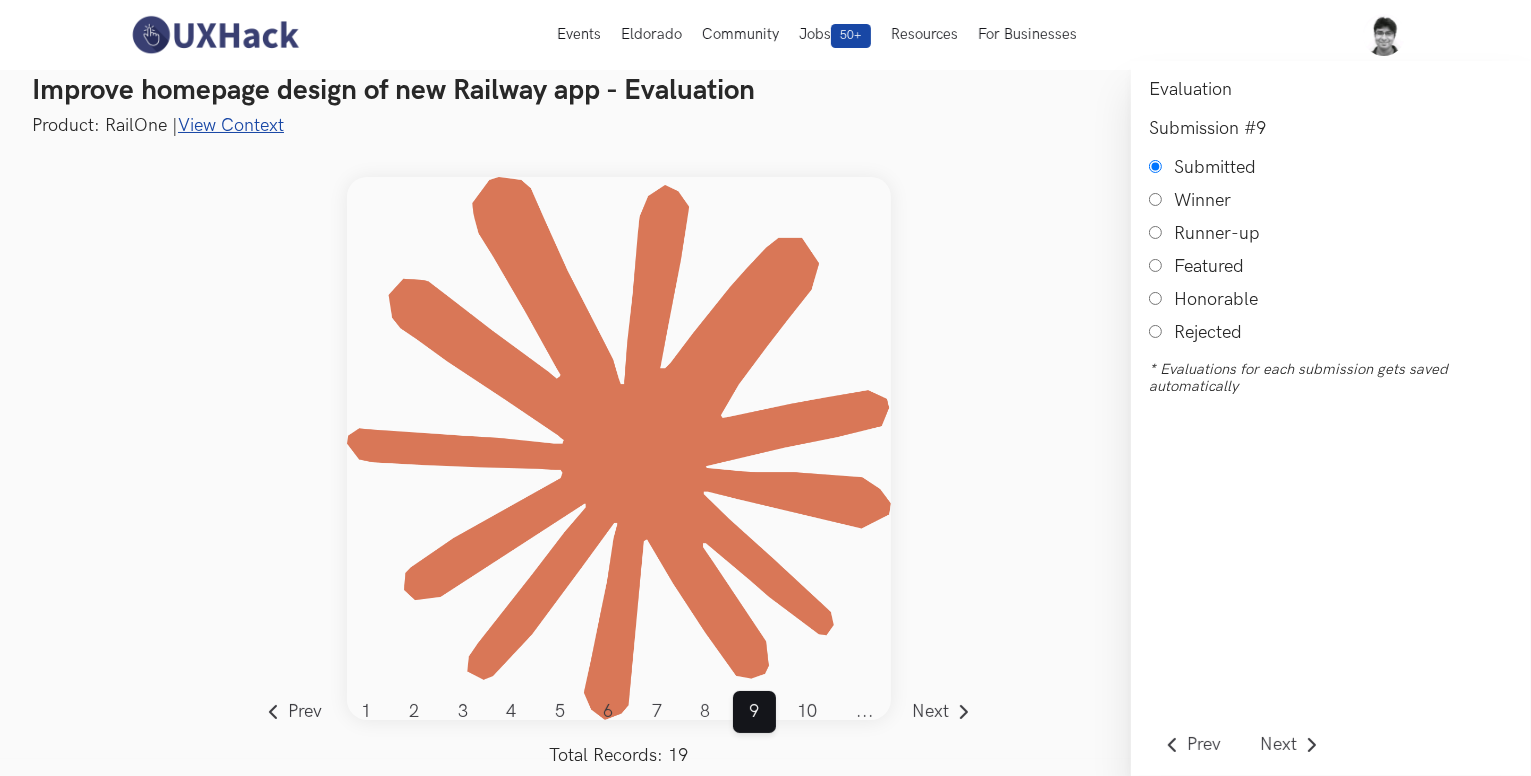 click on "Rejected" at bounding box center (1155, 331) 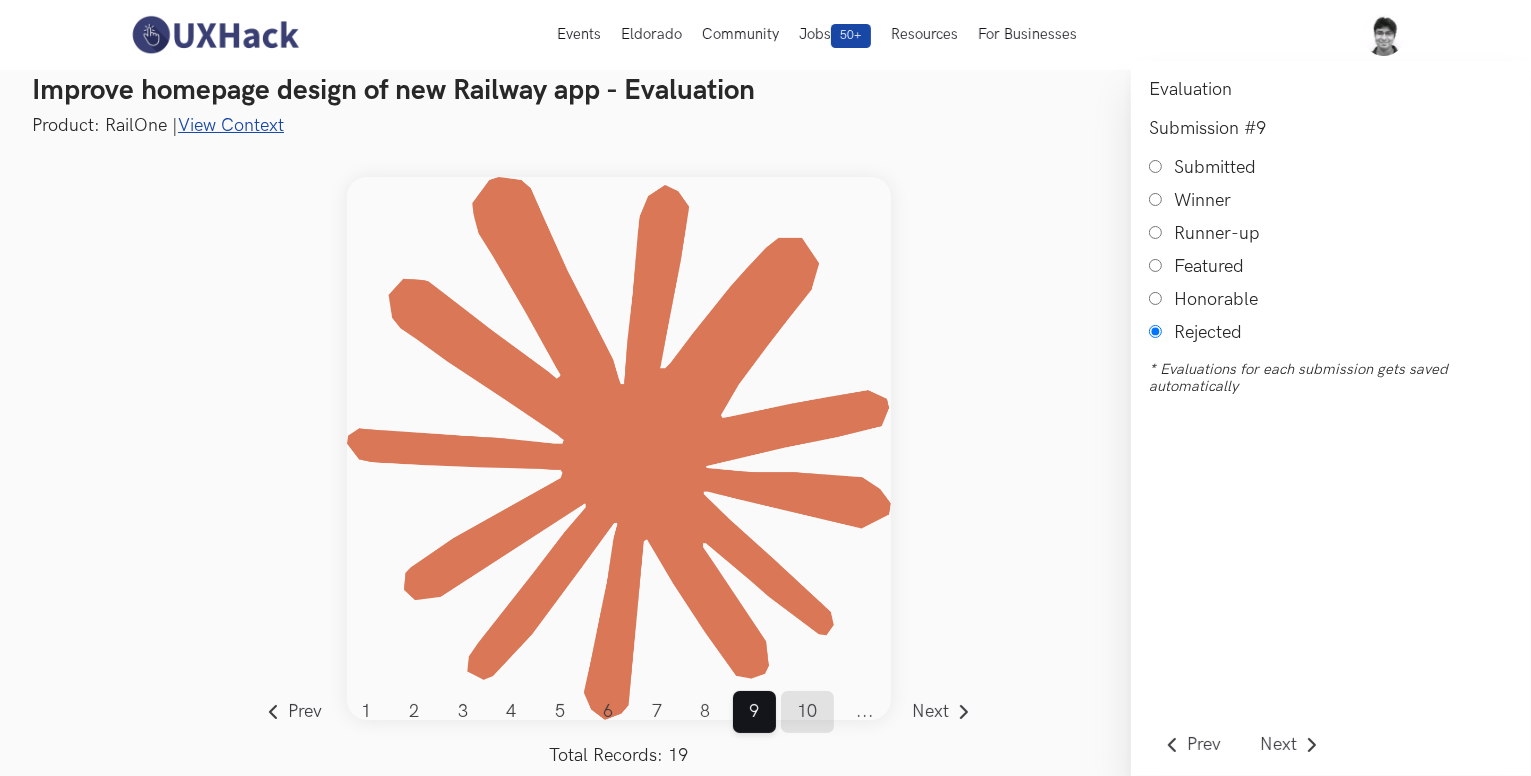 click on "10" at bounding box center [807, 712] 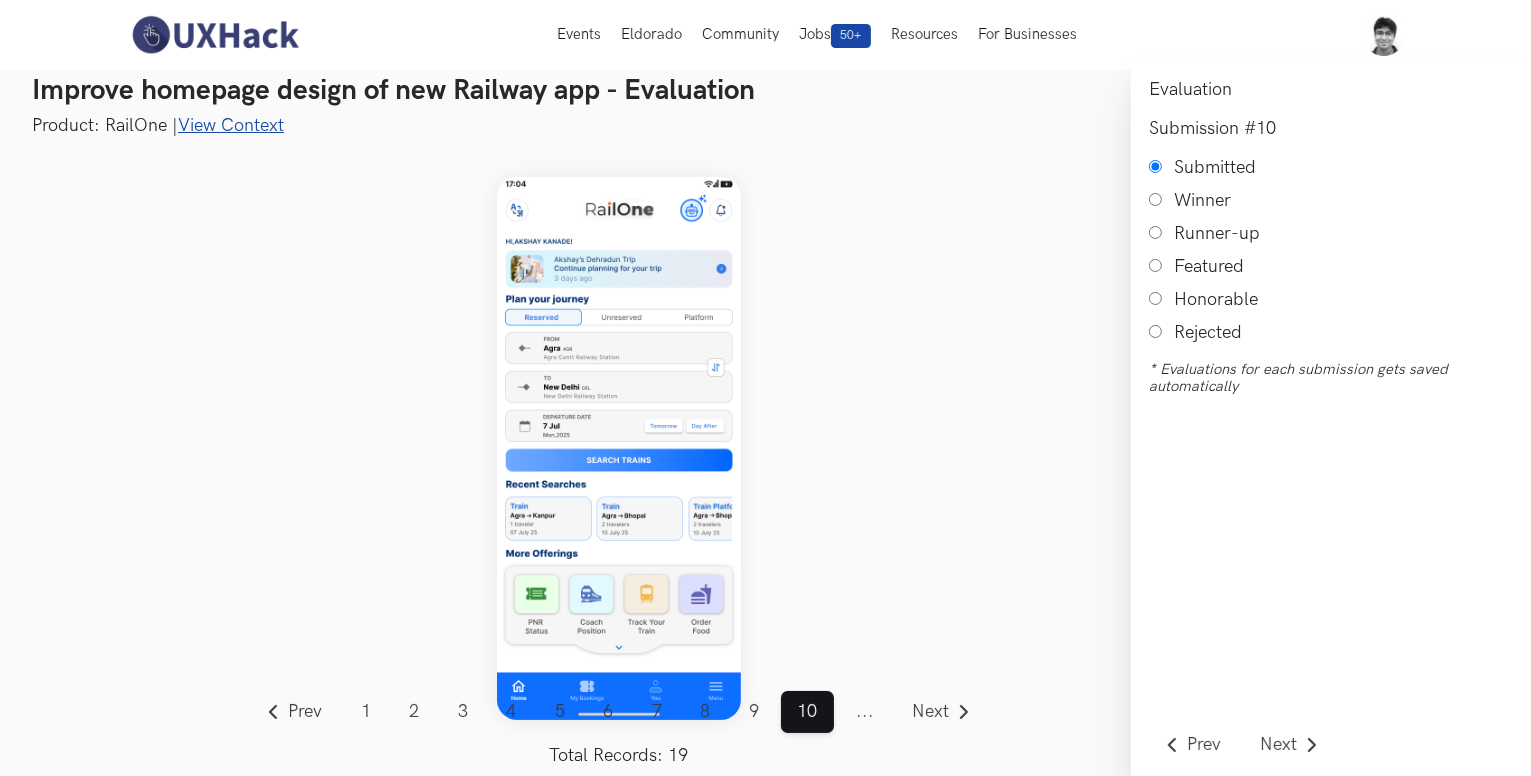 click on "..." at bounding box center (865, 712) 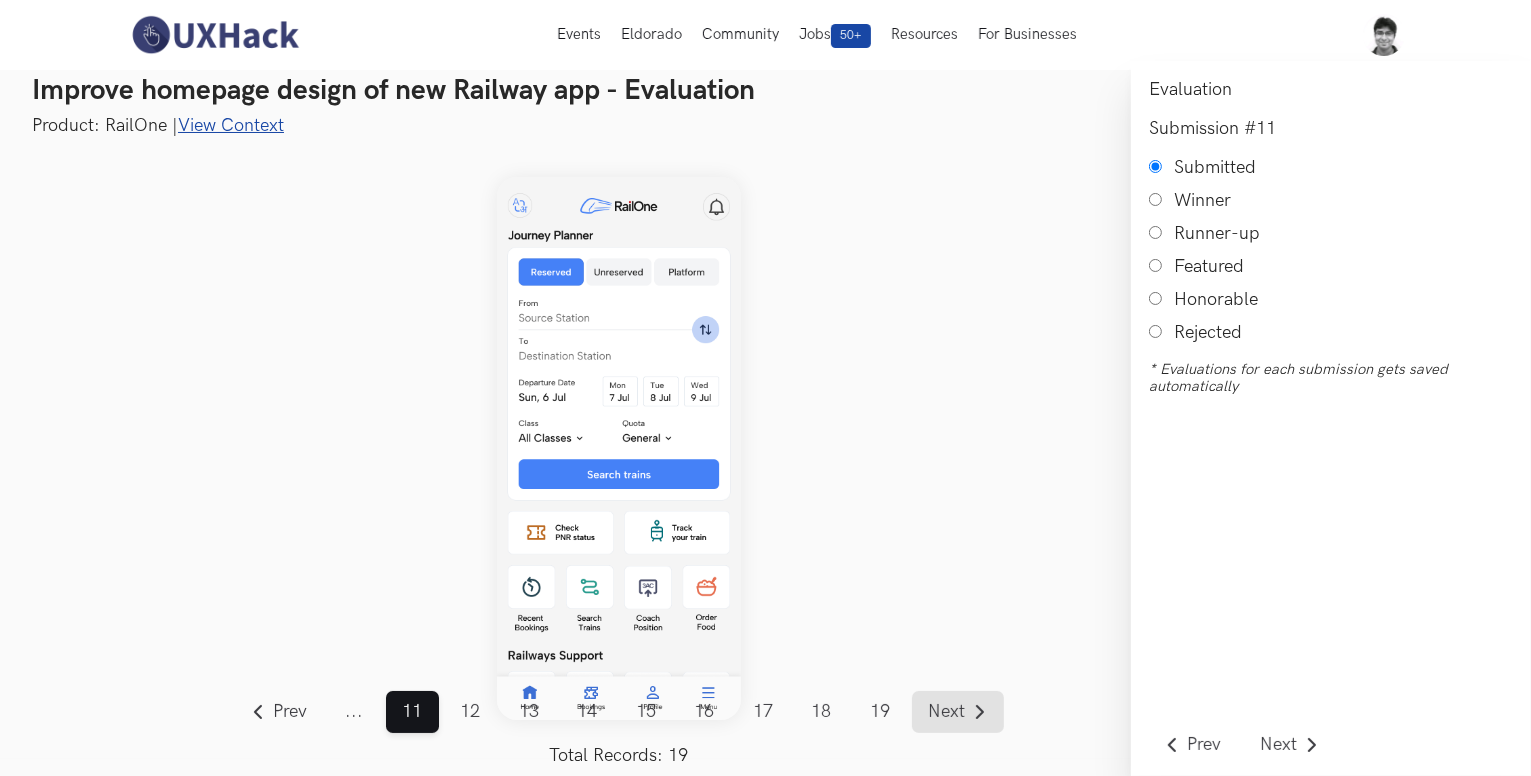 click on "Next" at bounding box center (958, 712) 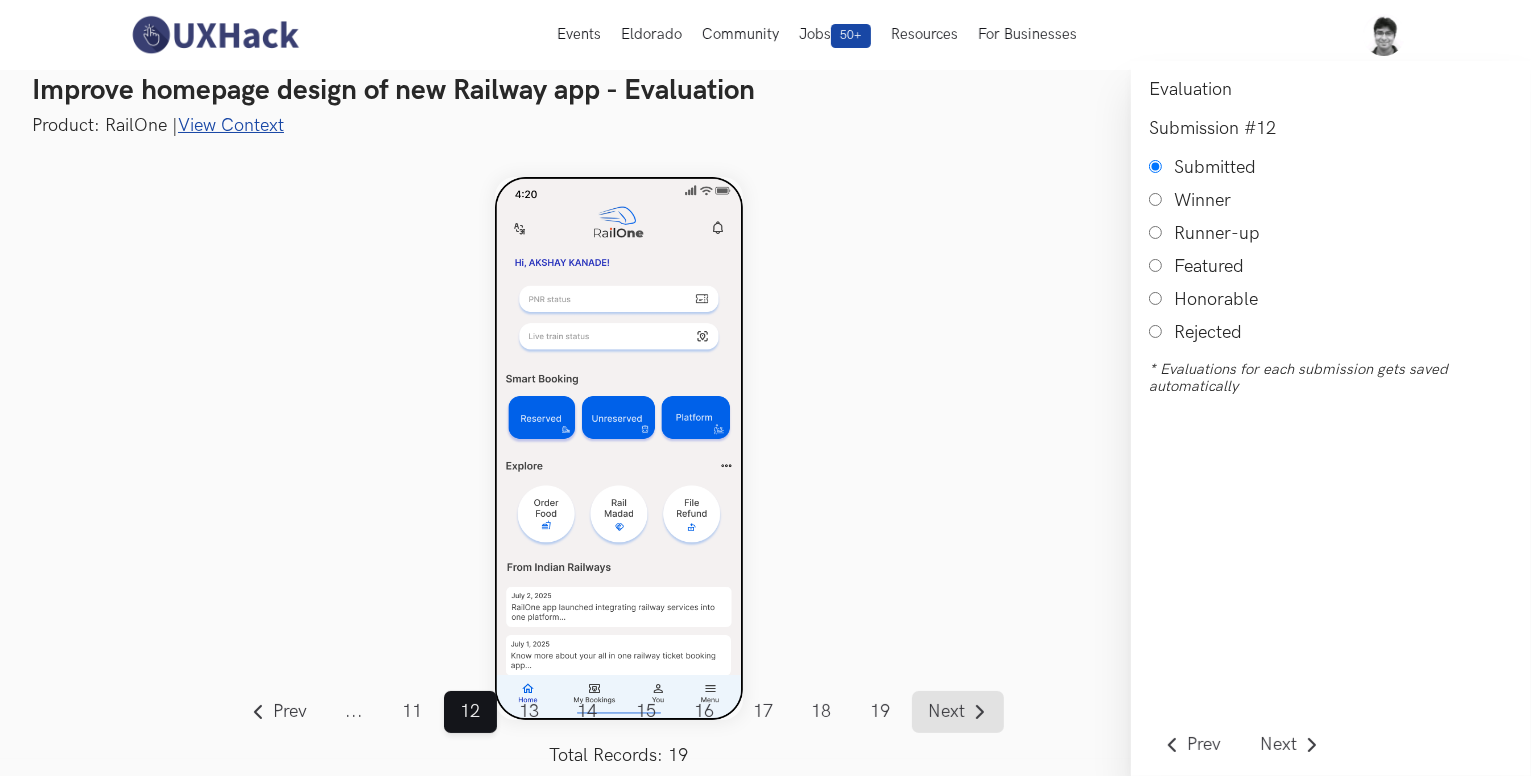 click on "Next" at bounding box center [958, 712] 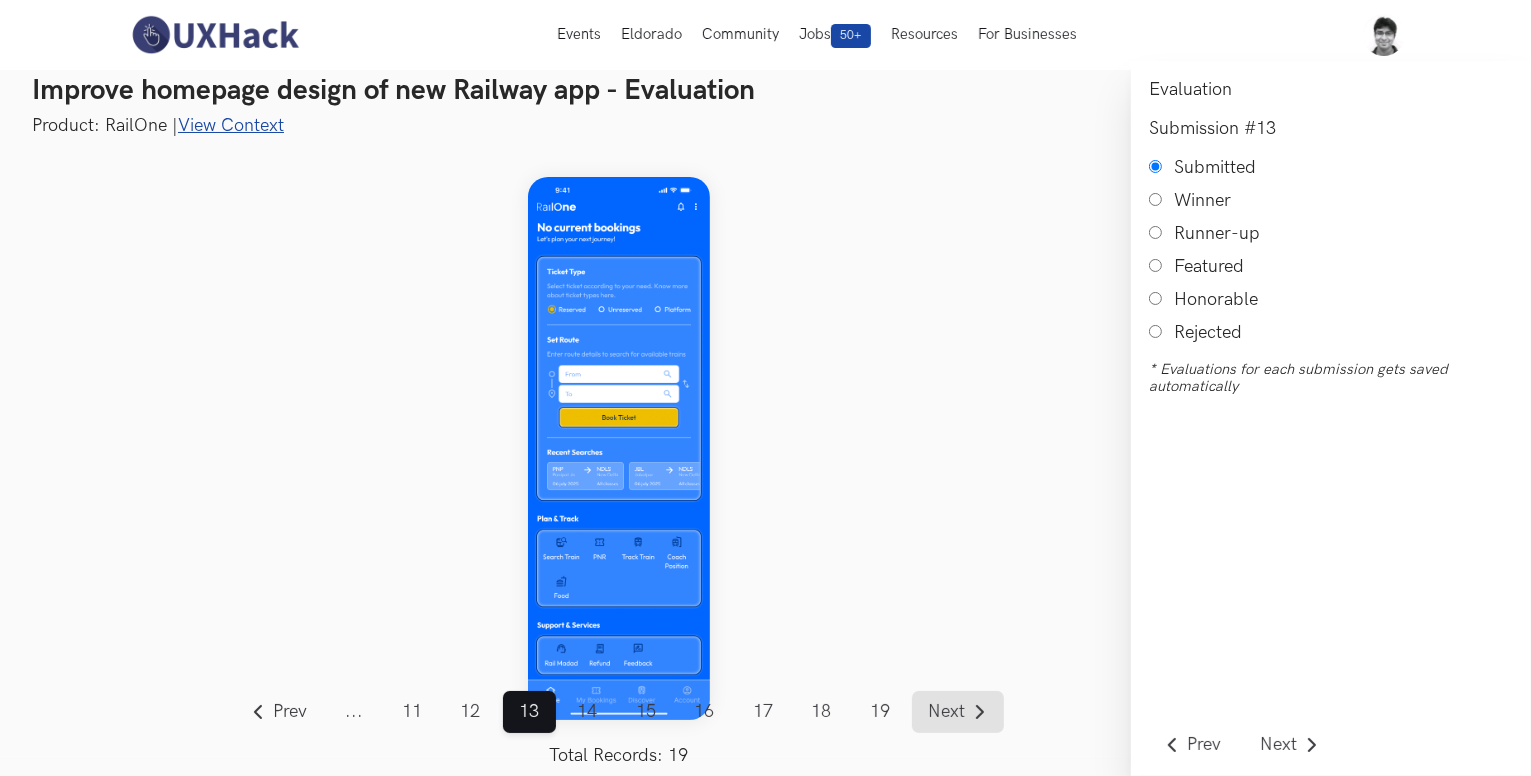 click on "Next" at bounding box center (958, 712) 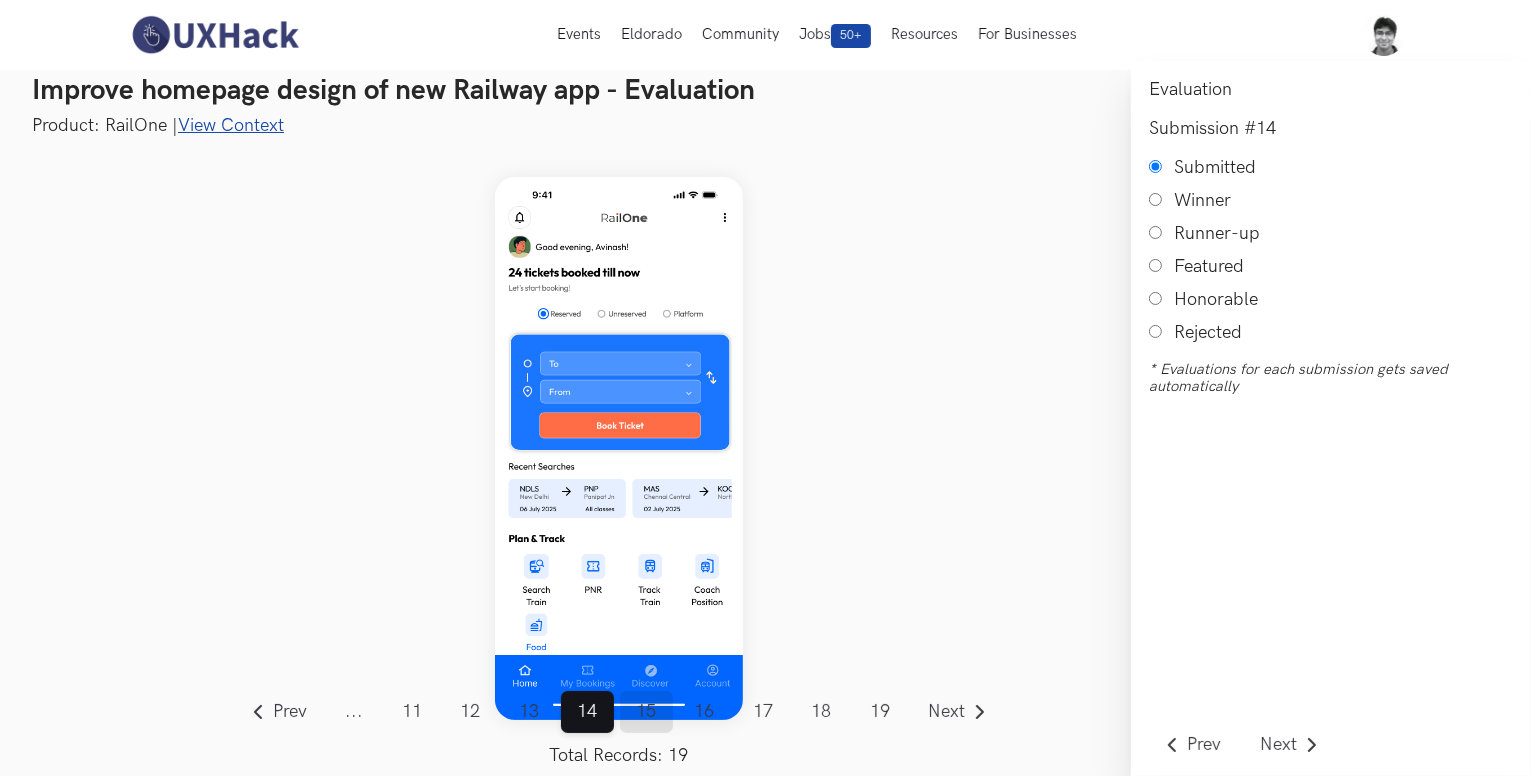click on "15" at bounding box center [646, 712] 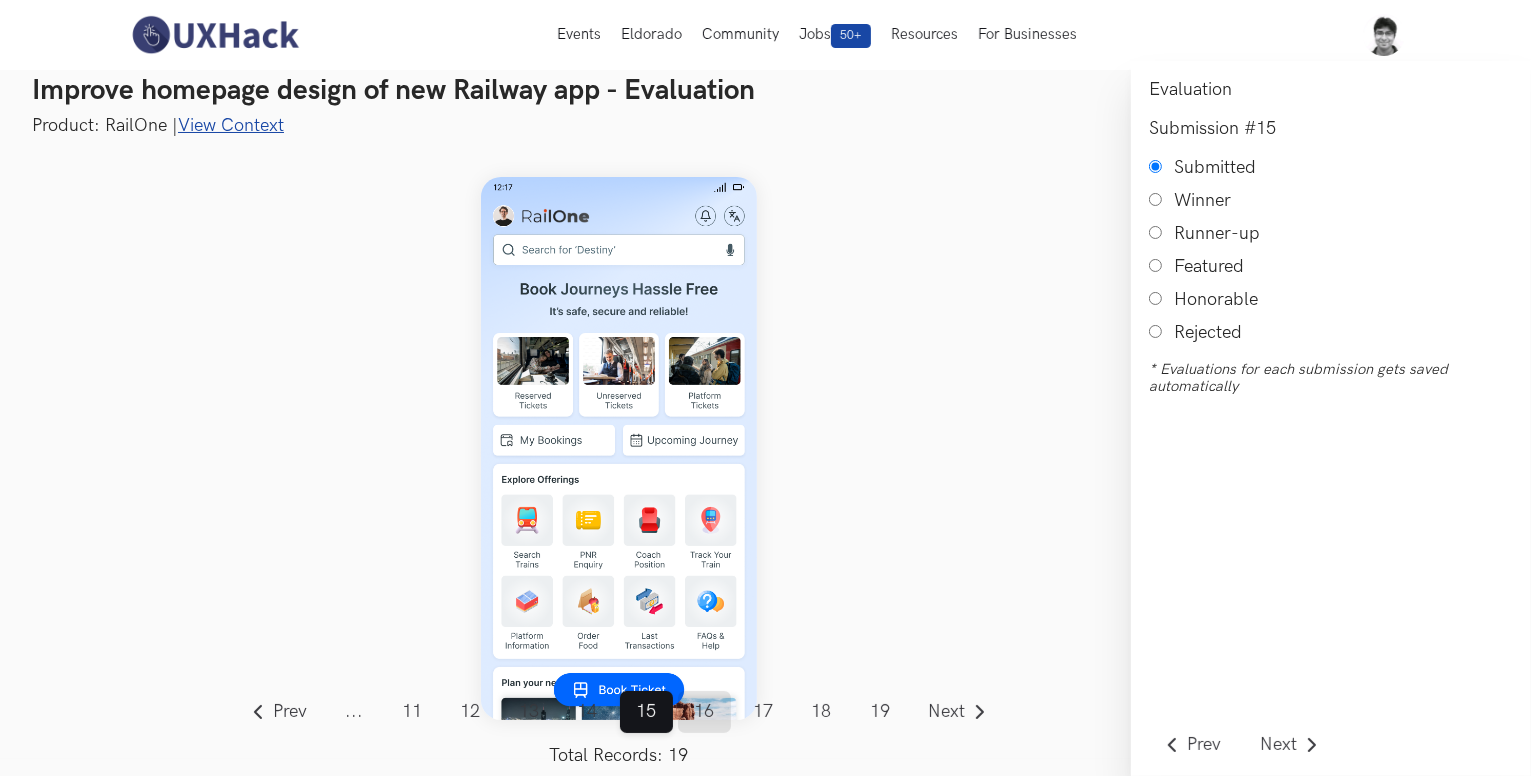 click on "16" at bounding box center (704, 712) 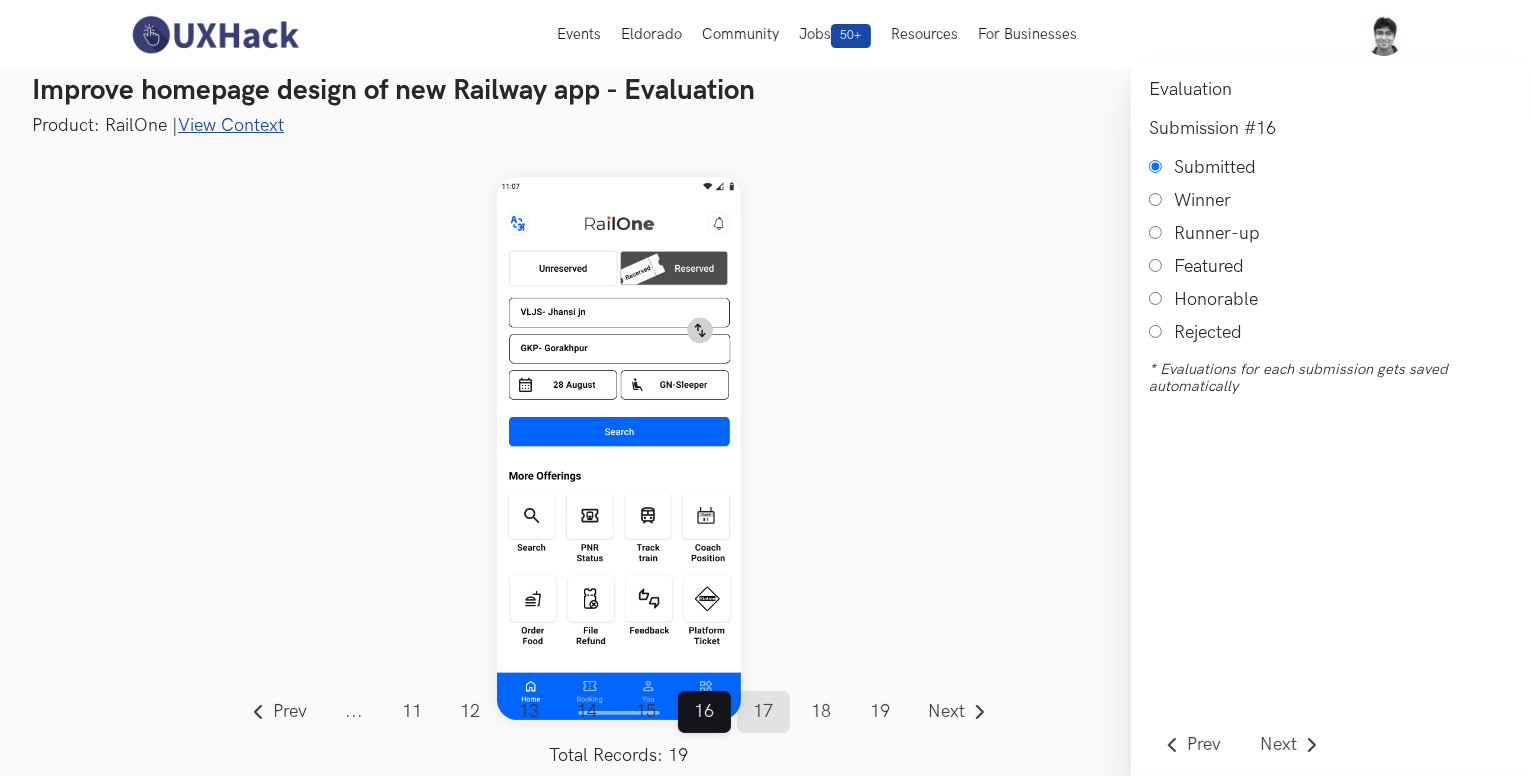 click on "17" at bounding box center (763, 712) 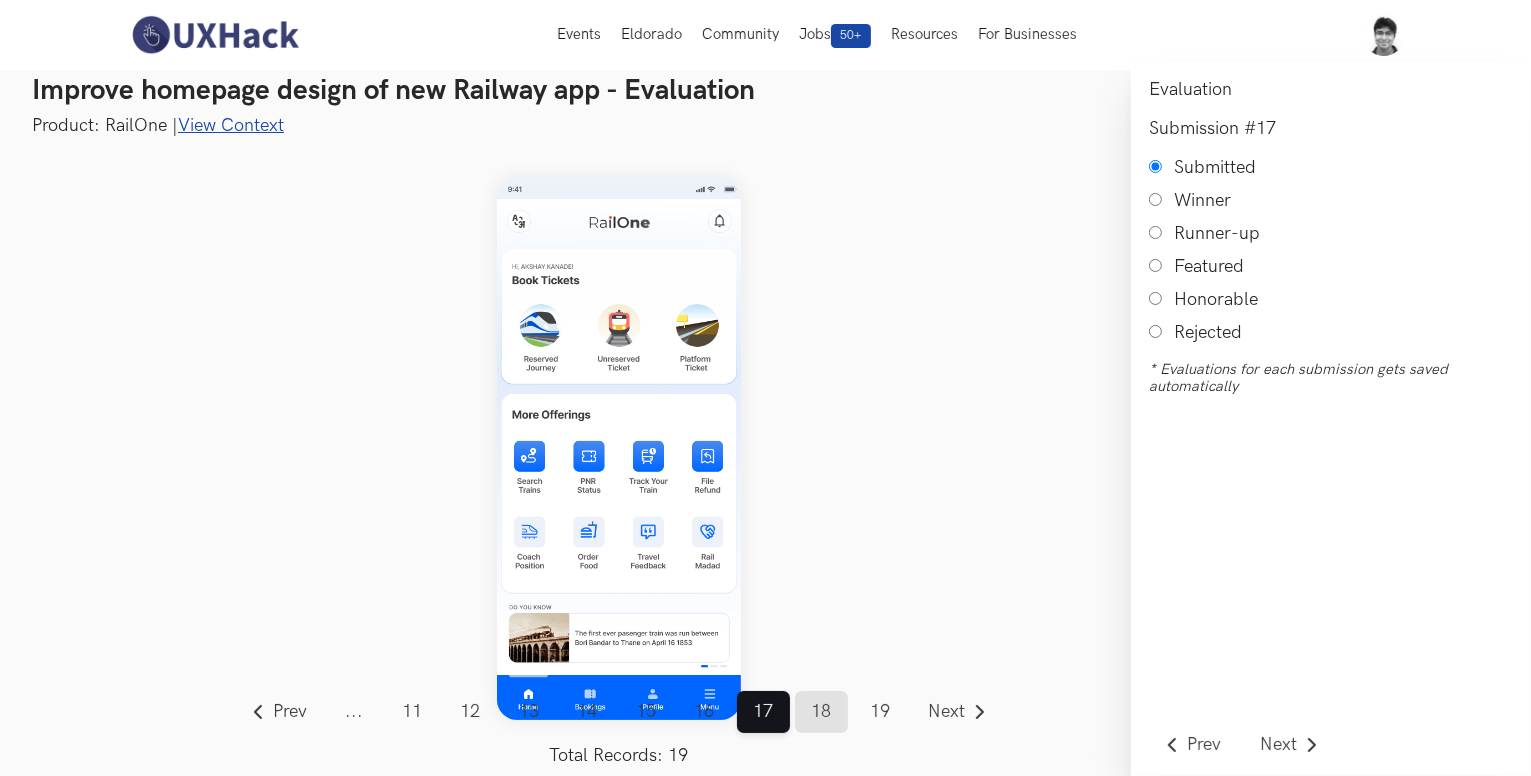 click on "18" at bounding box center [821, 712] 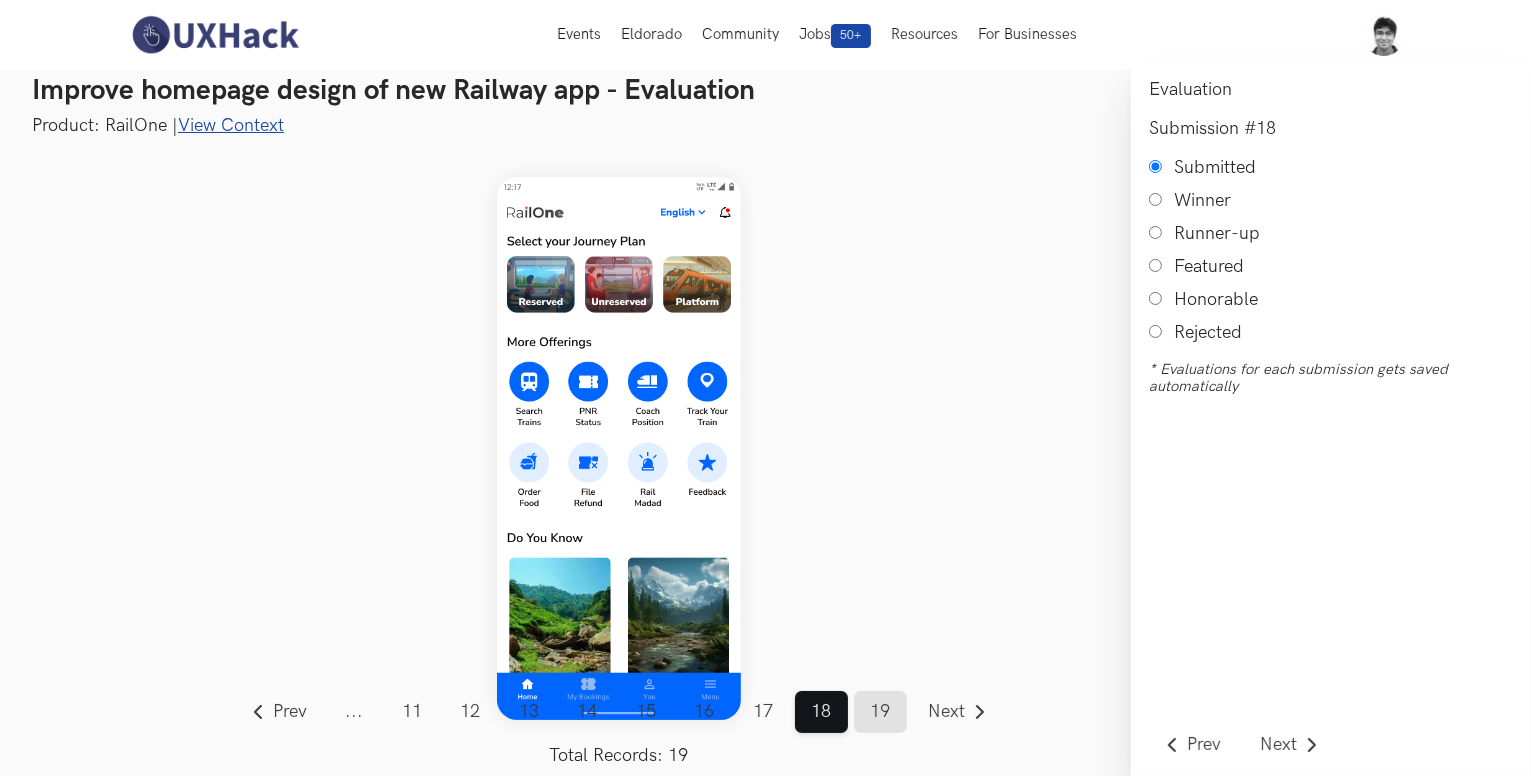 click on "19" at bounding box center (880, 712) 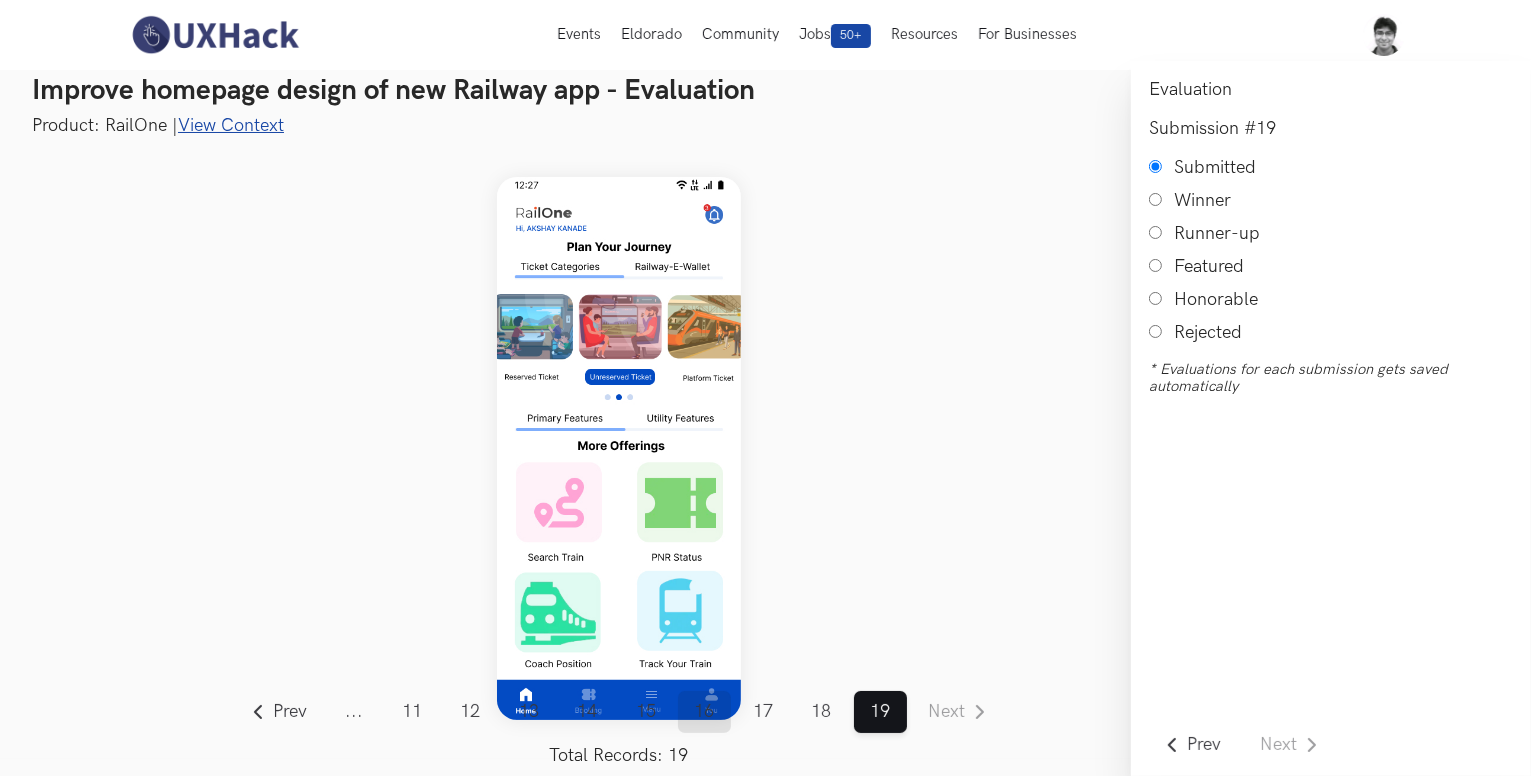 click on "16" at bounding box center (704, 712) 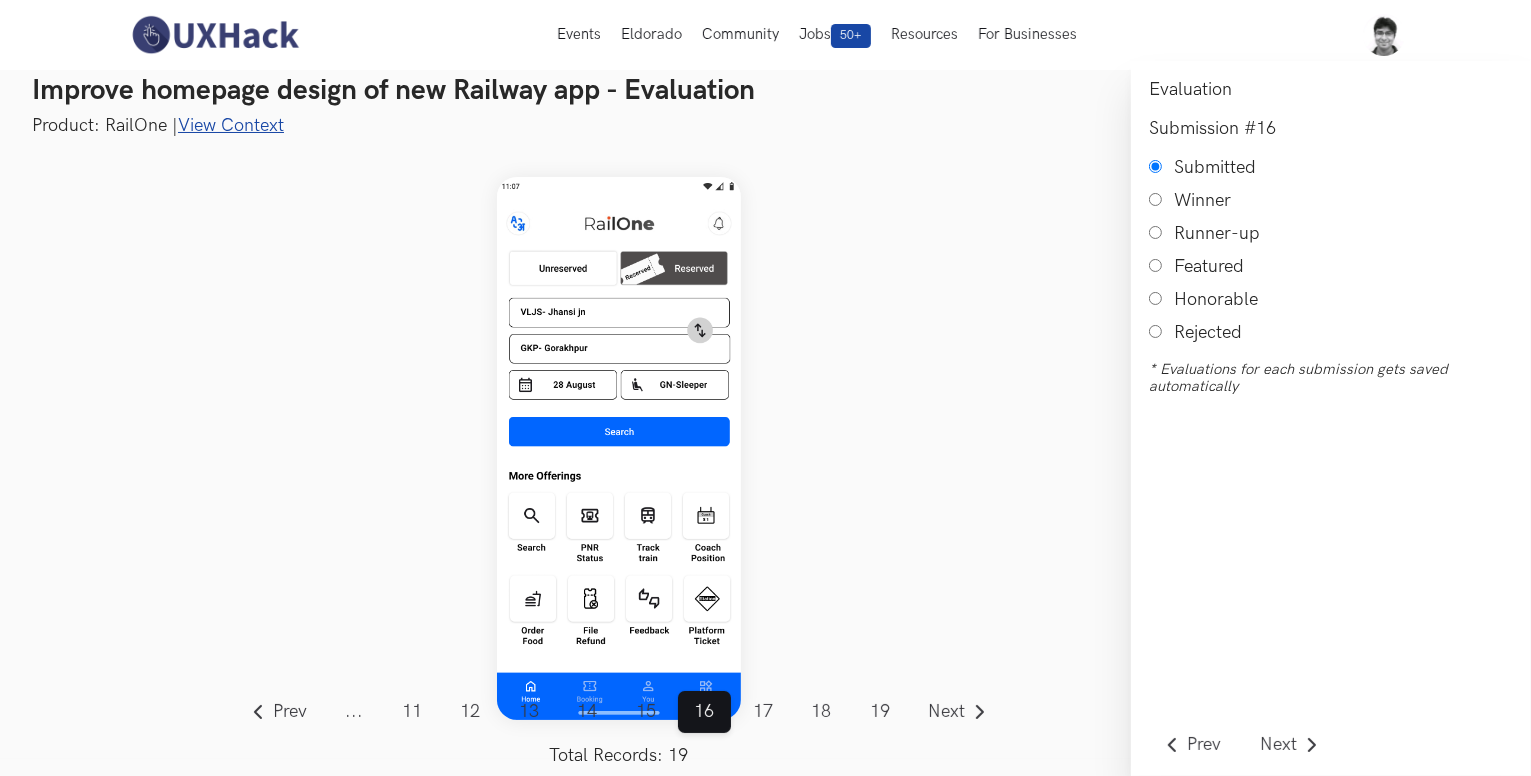click on "View Context" at bounding box center [231, 125] 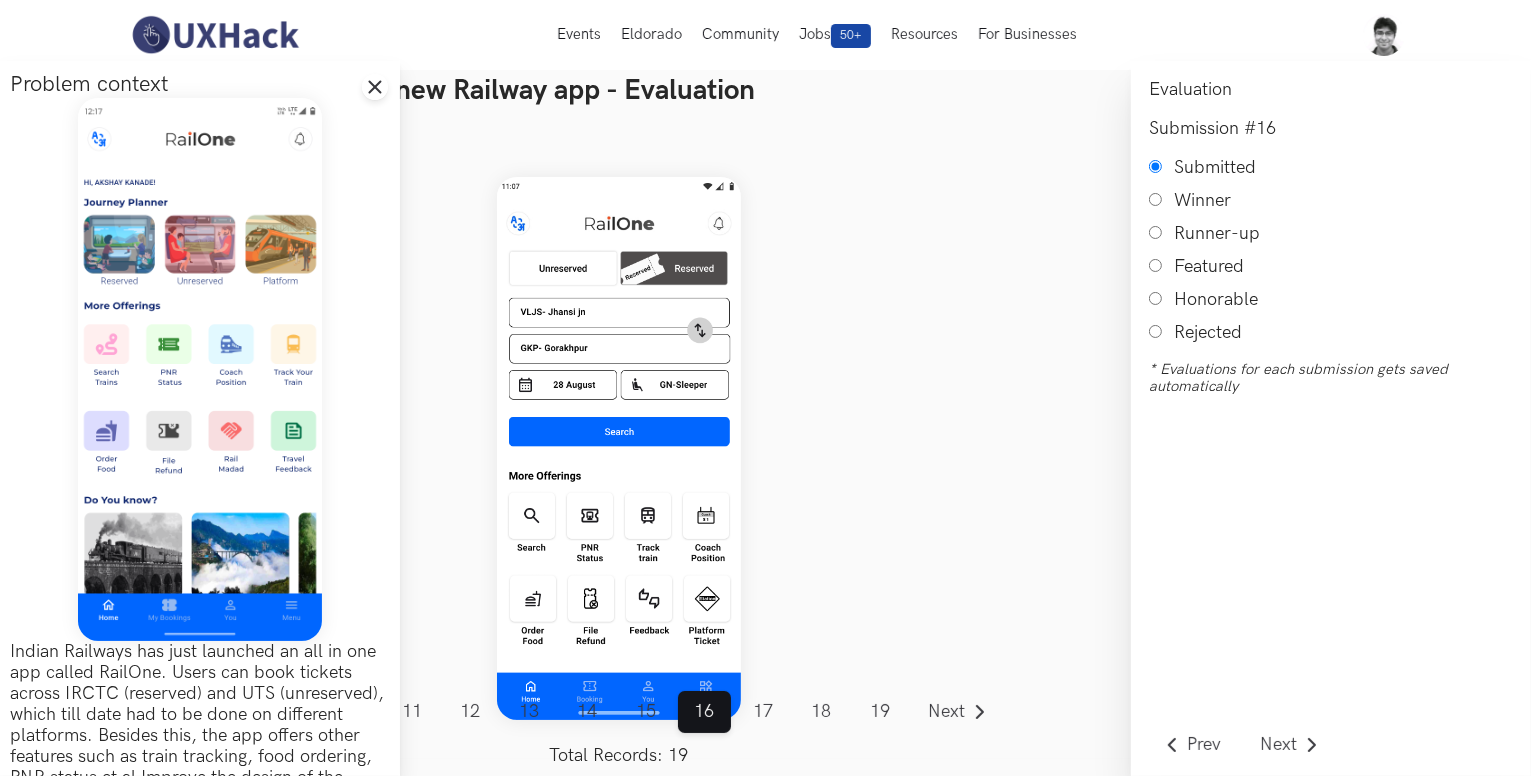click on "Prev ... 1 2 3 4 5 6 7 8 9 10 11 12 13 14 15 16 17 18 19 ... Next Total Records: 19" at bounding box center [619, 448] 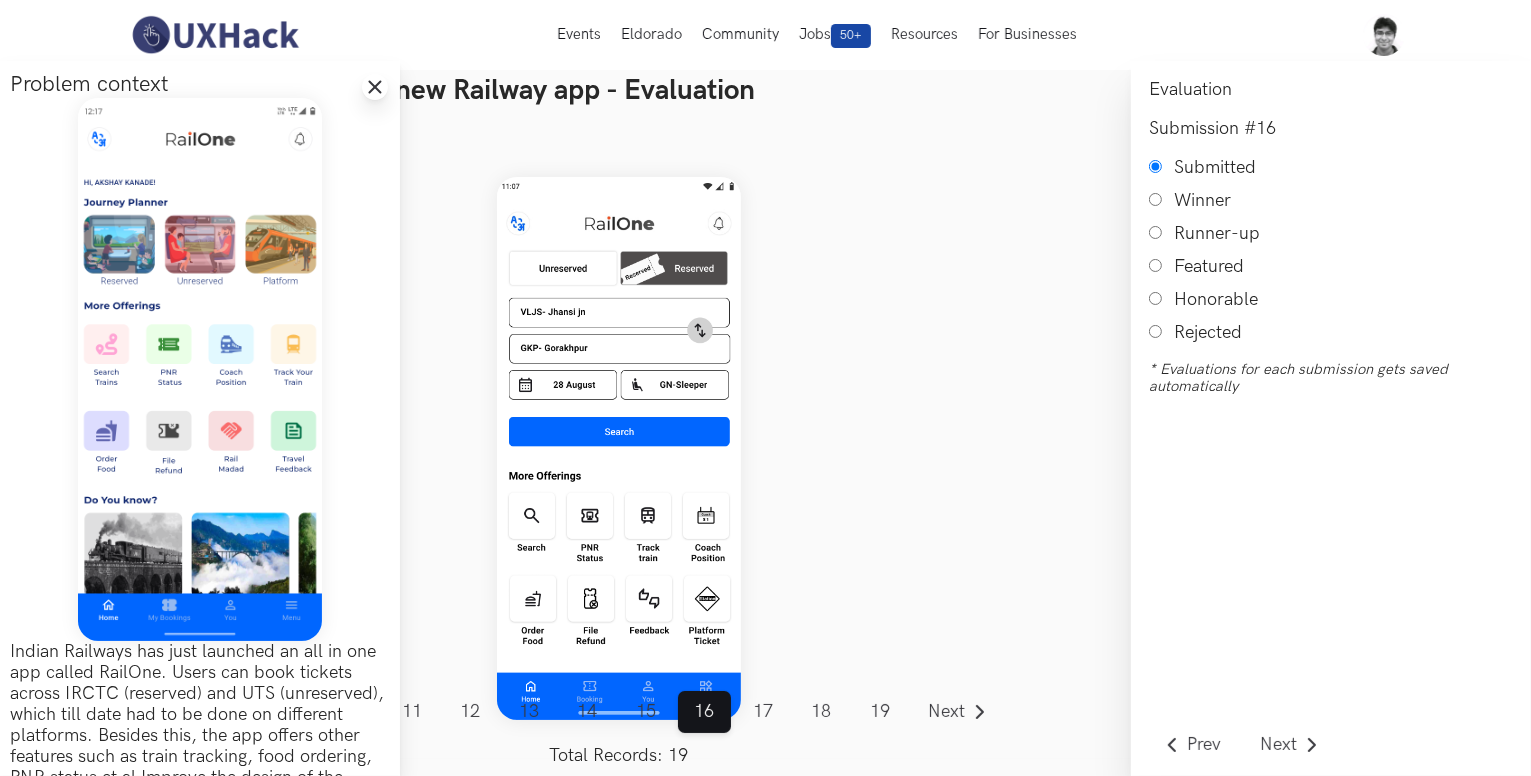 click on "Close drawer panel" at bounding box center [375, 87] 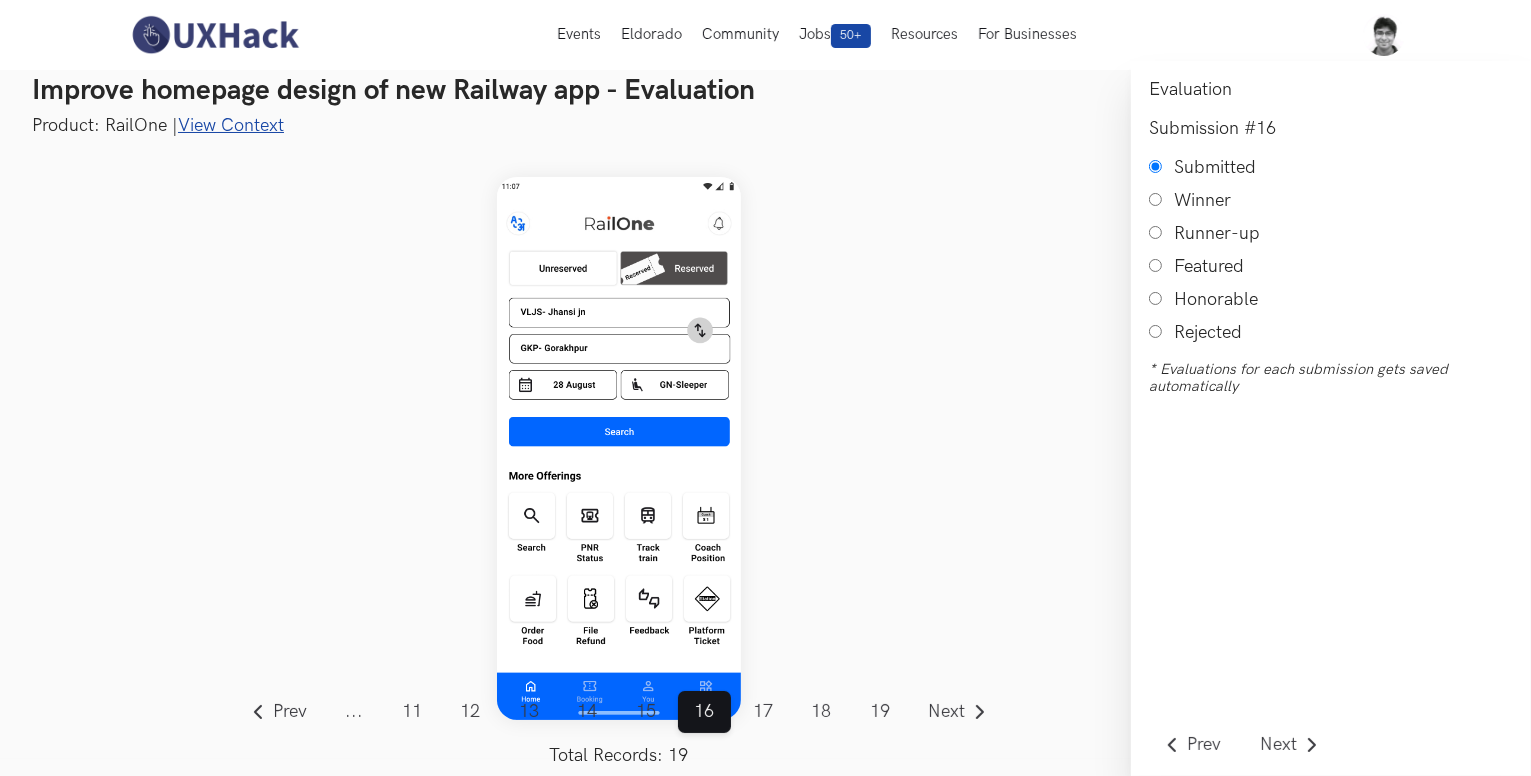 click on "Honorable" at bounding box center (1155, 298) 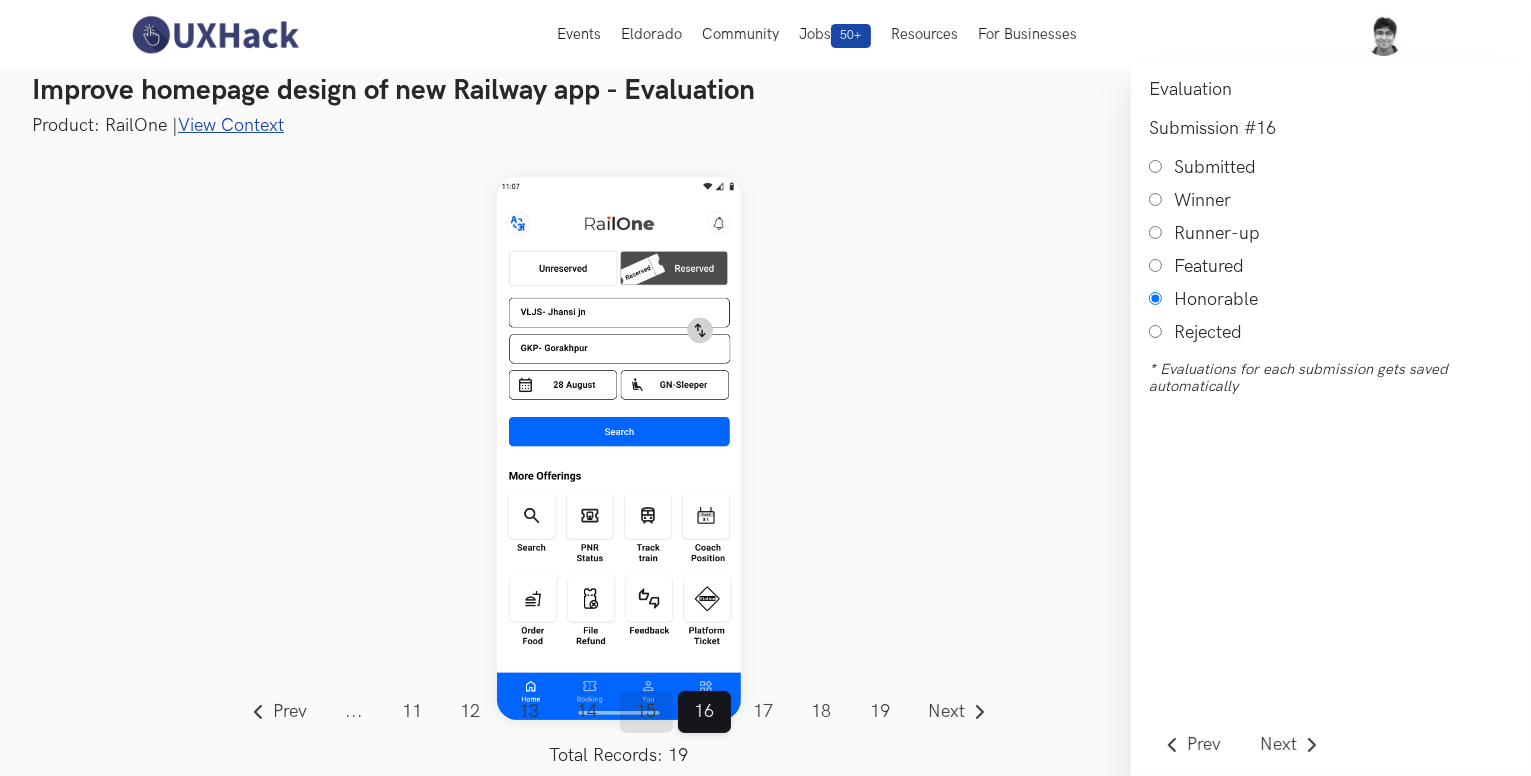click on "15" at bounding box center (646, 712) 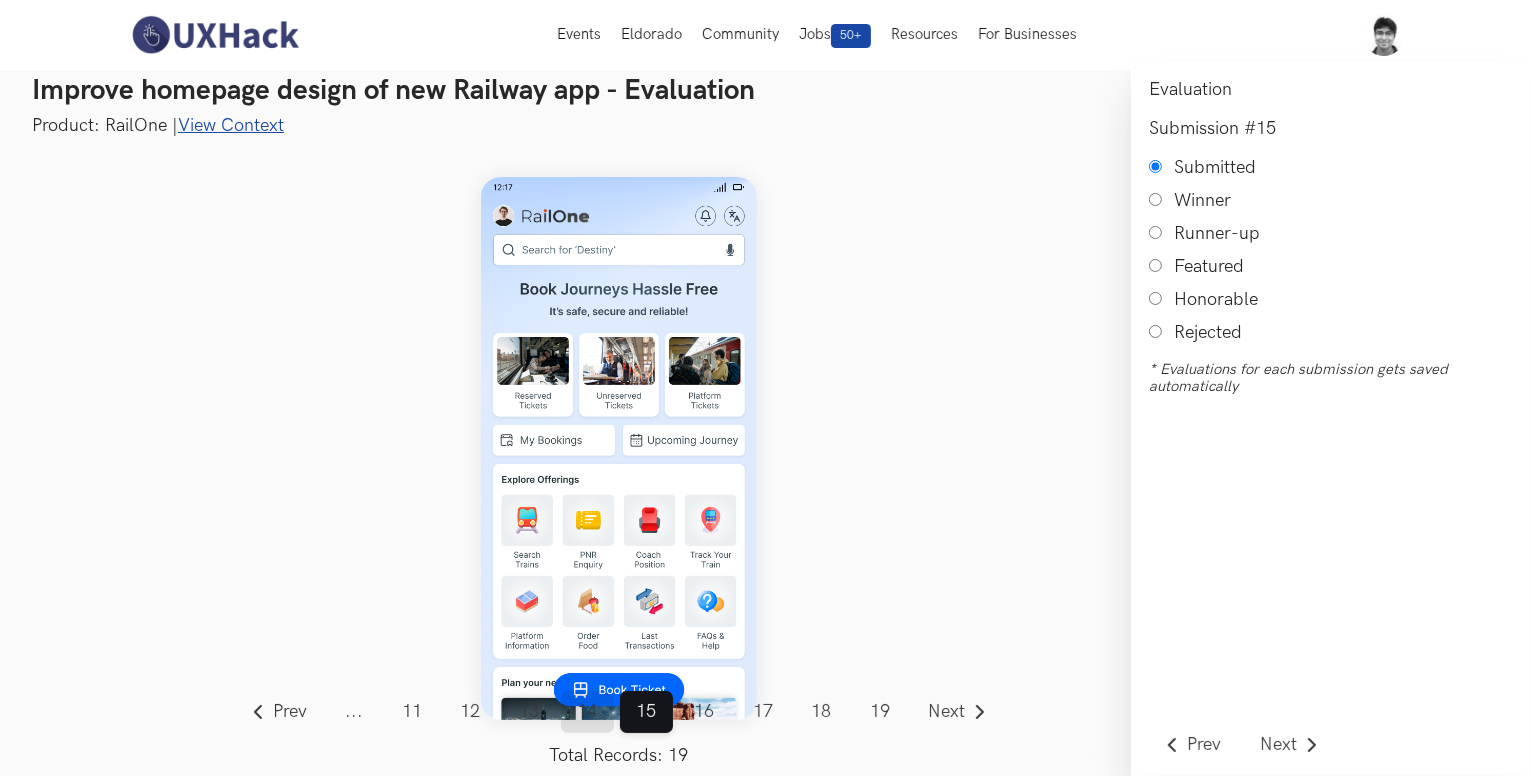 click on "14" at bounding box center [587, 712] 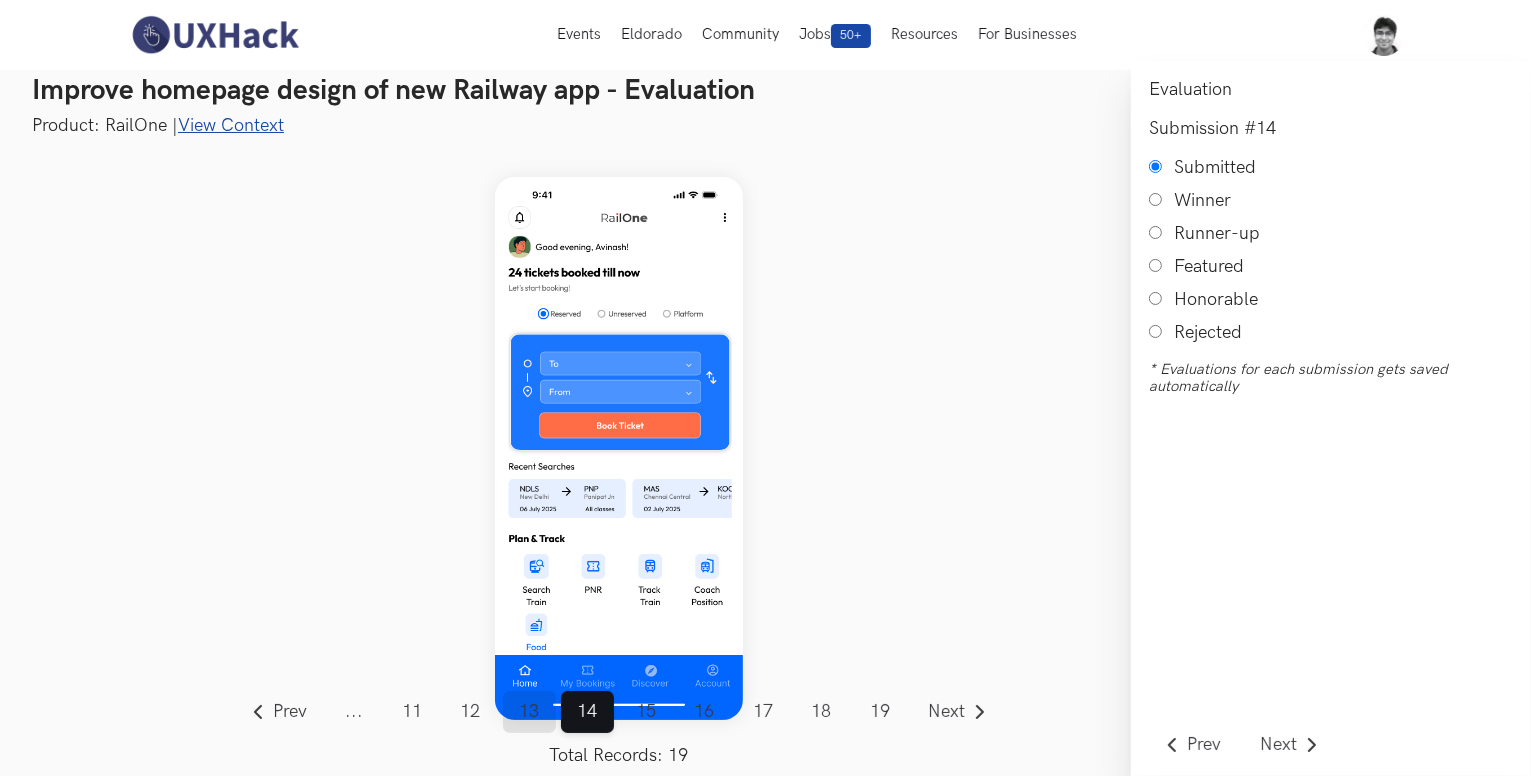 click on "13" at bounding box center [529, 712] 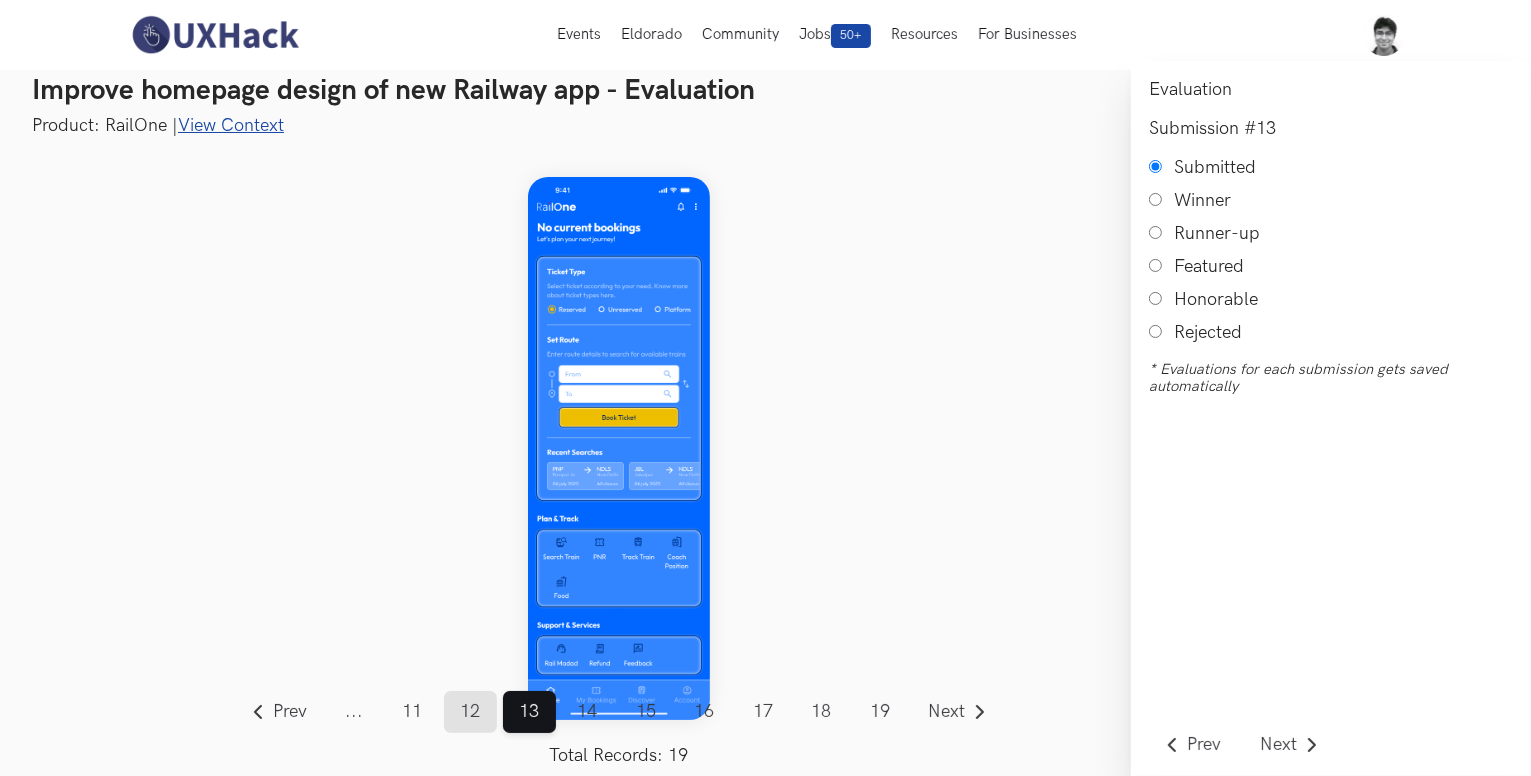 click on "12" at bounding box center (470, 712) 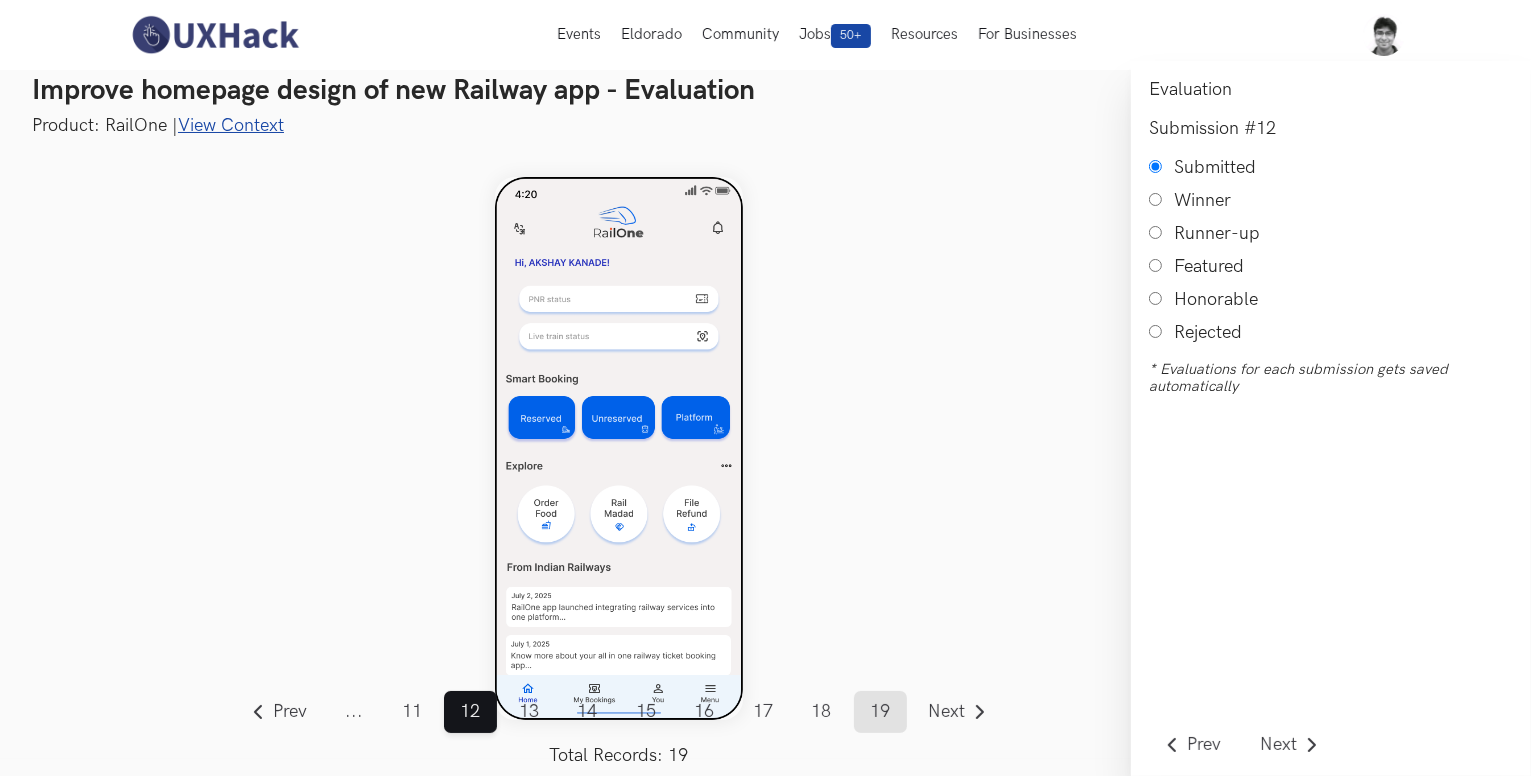 click on "19" at bounding box center (880, 712) 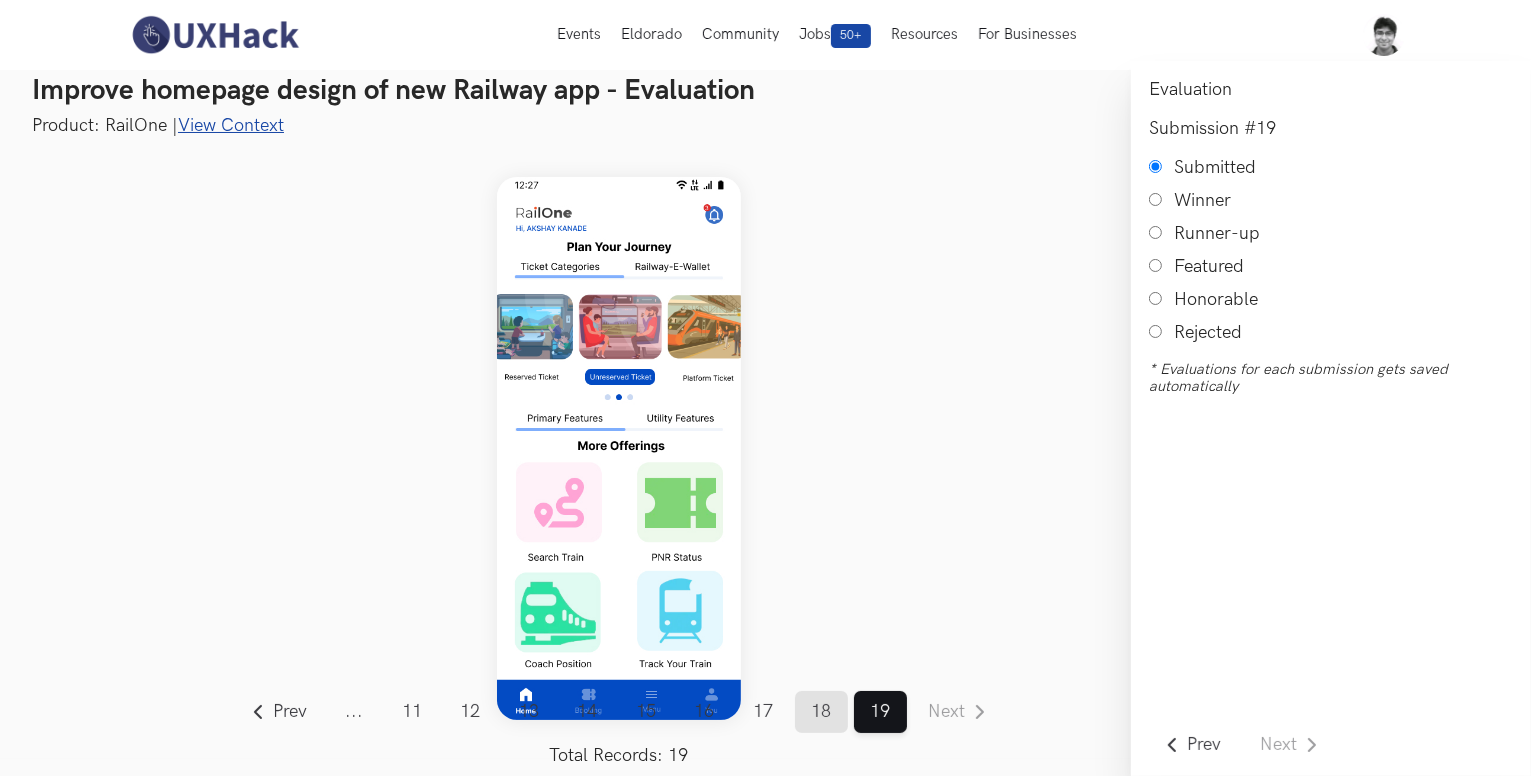 click on "18" at bounding box center (821, 712) 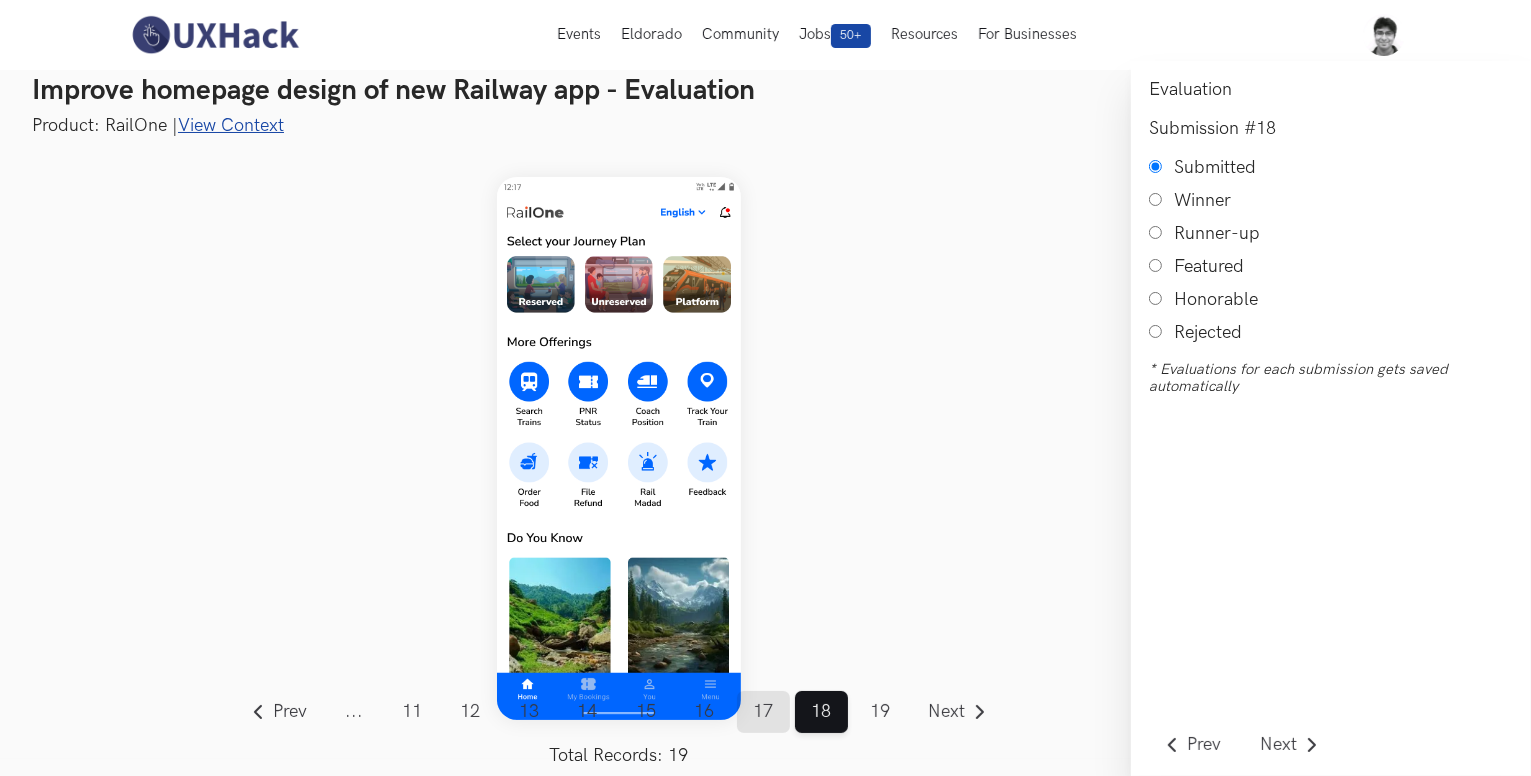 click on "17" at bounding box center (763, 712) 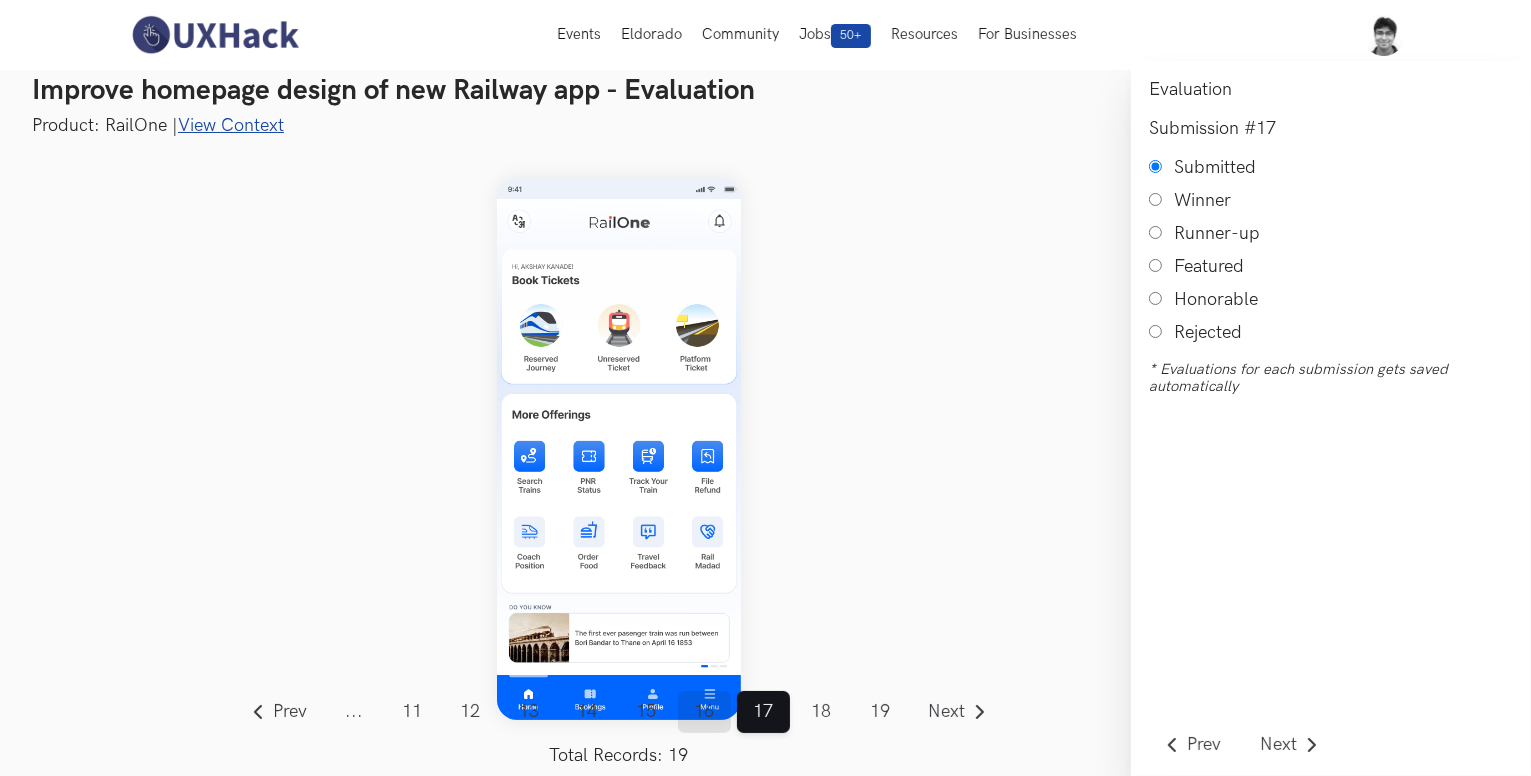 click on "16" at bounding box center [704, 712] 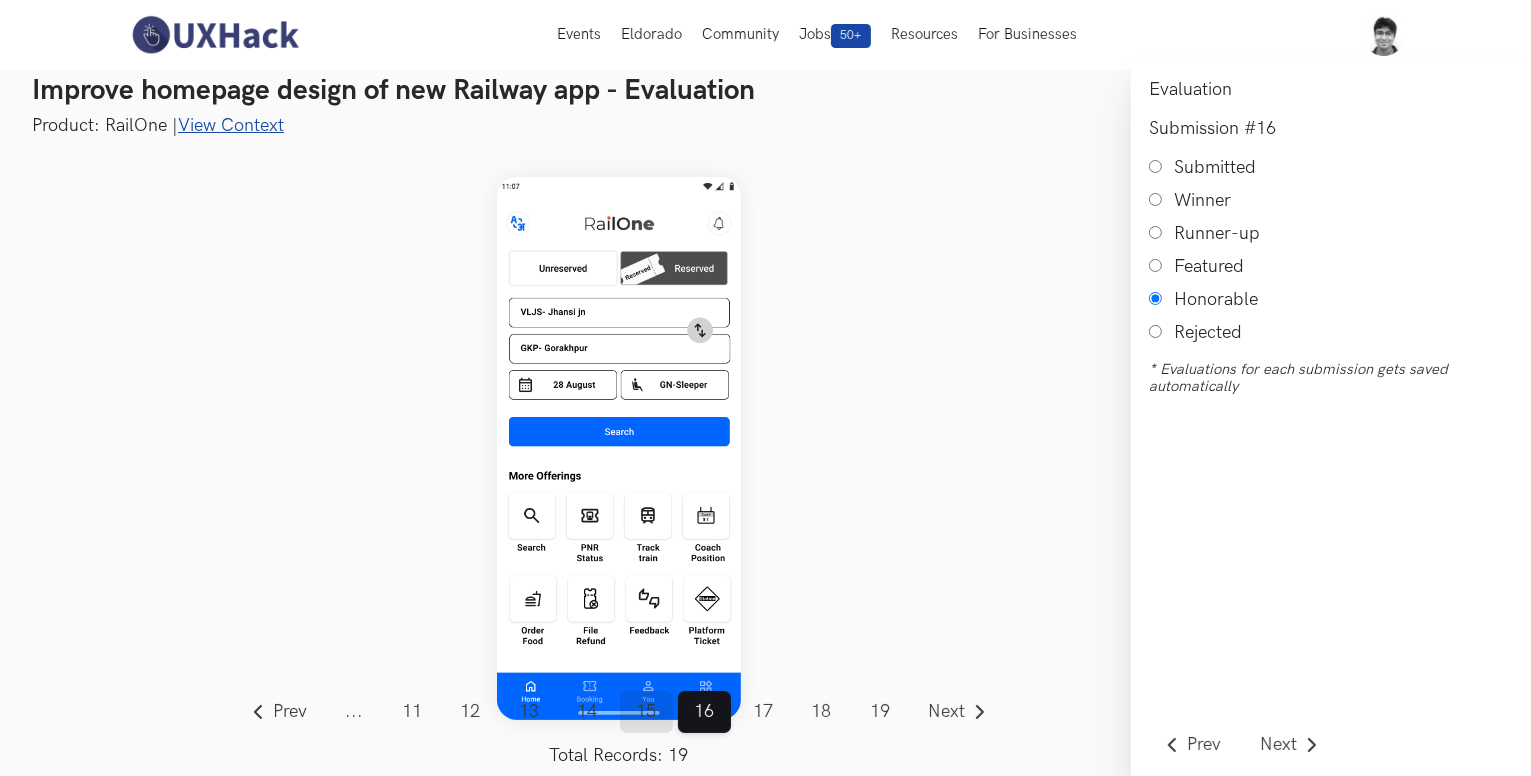 click on "15" at bounding box center [646, 712] 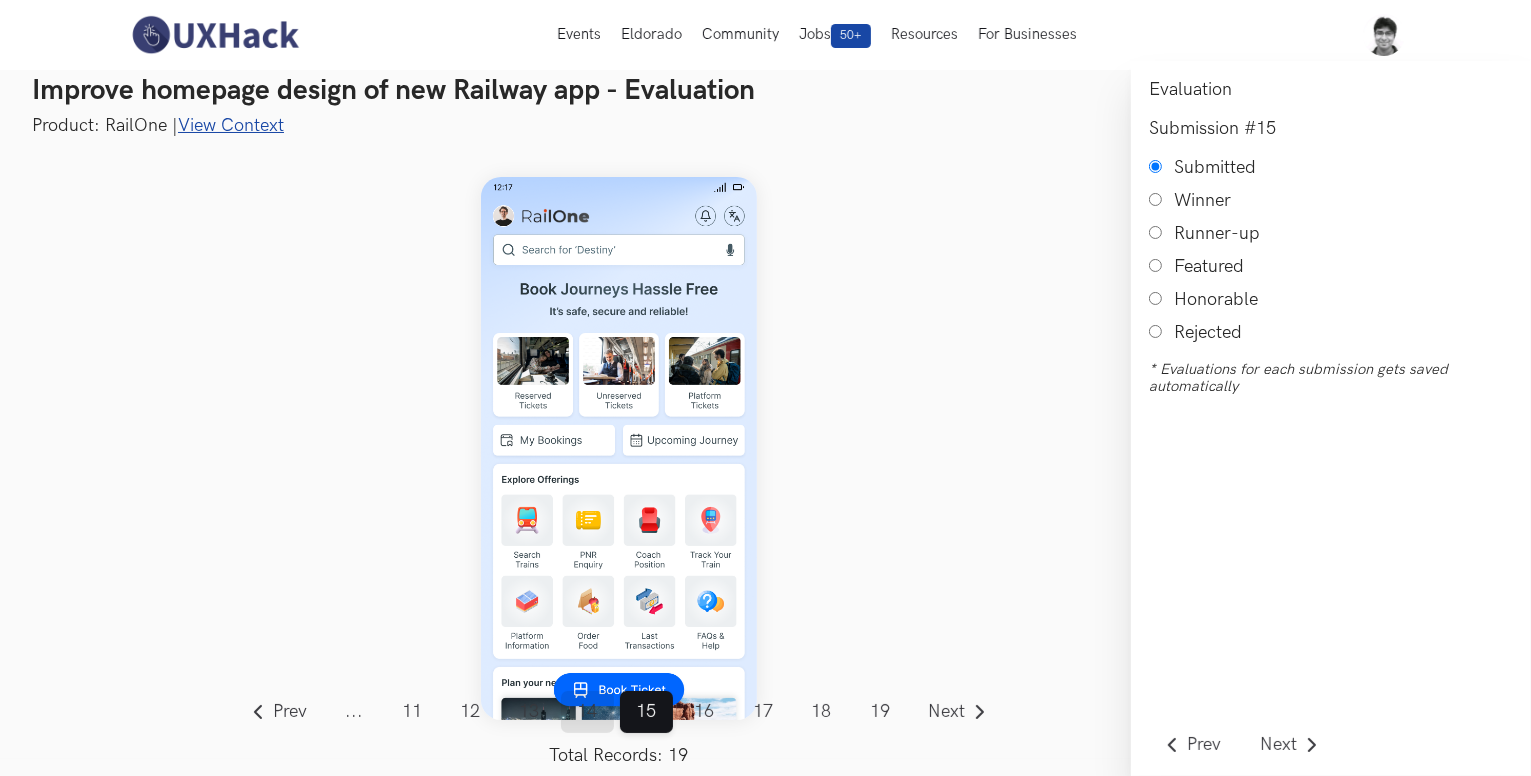 click on "14" at bounding box center (587, 712) 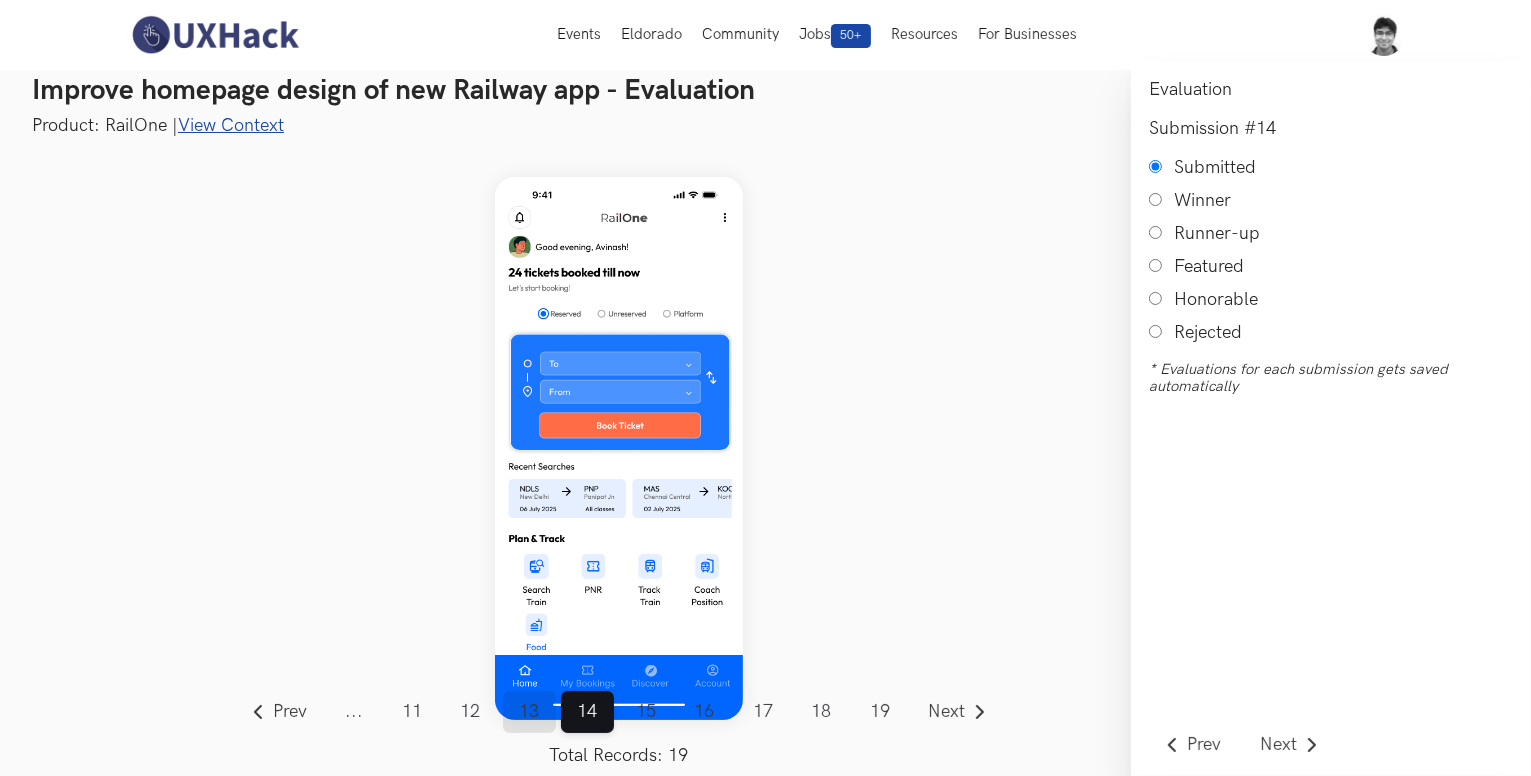 click on "13" at bounding box center [529, 712] 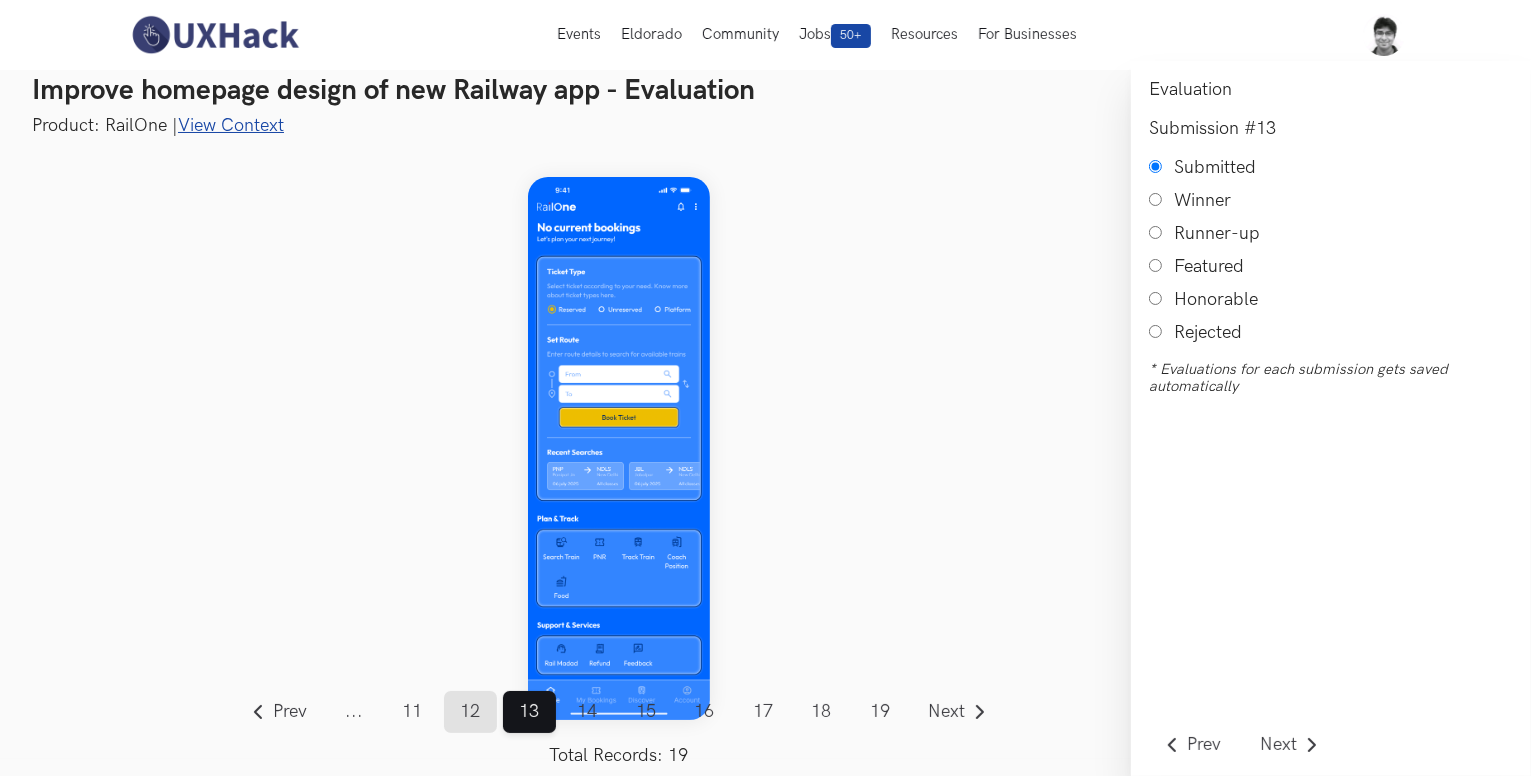 click on "12" at bounding box center (470, 712) 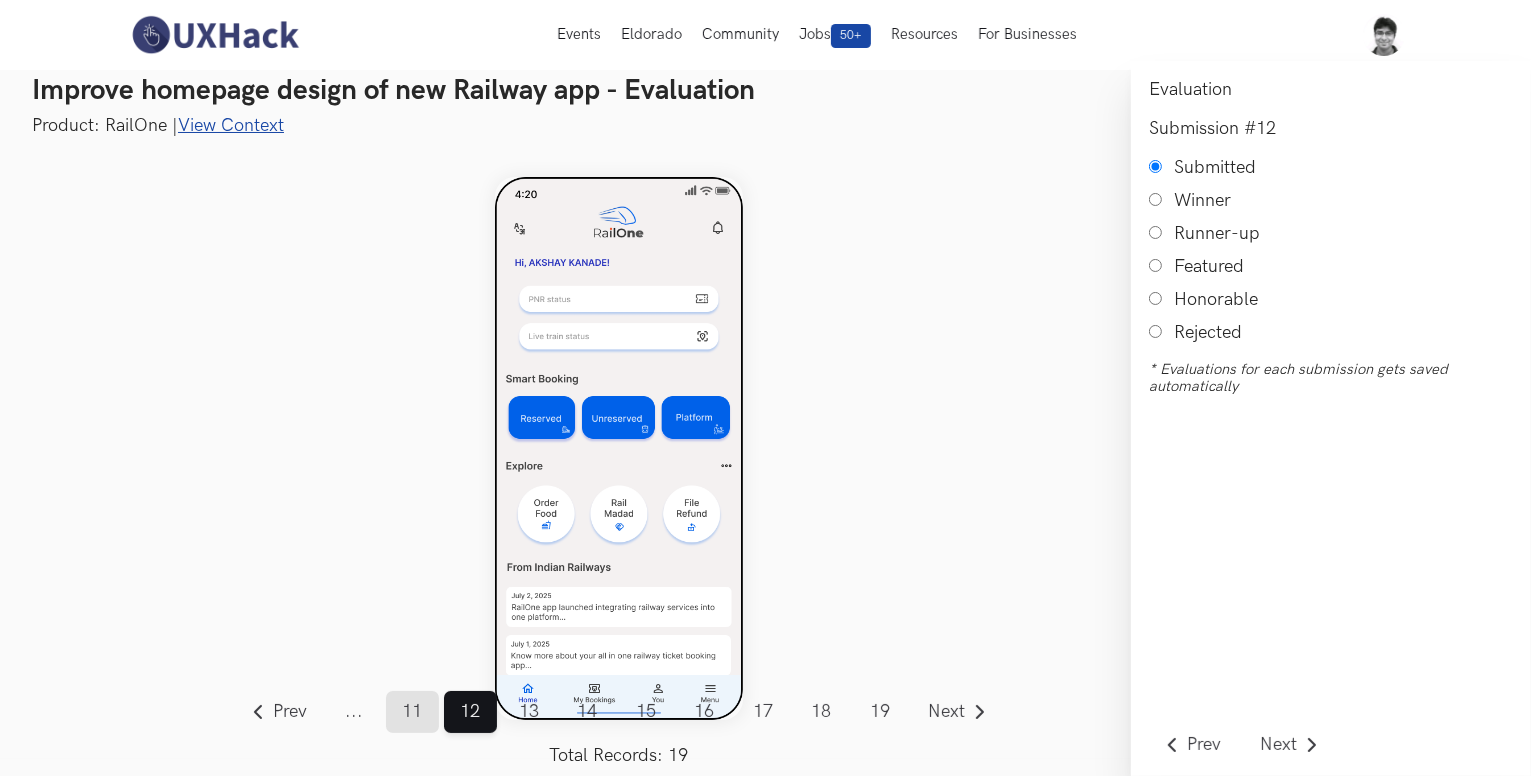 click on "11" at bounding box center (412, 712) 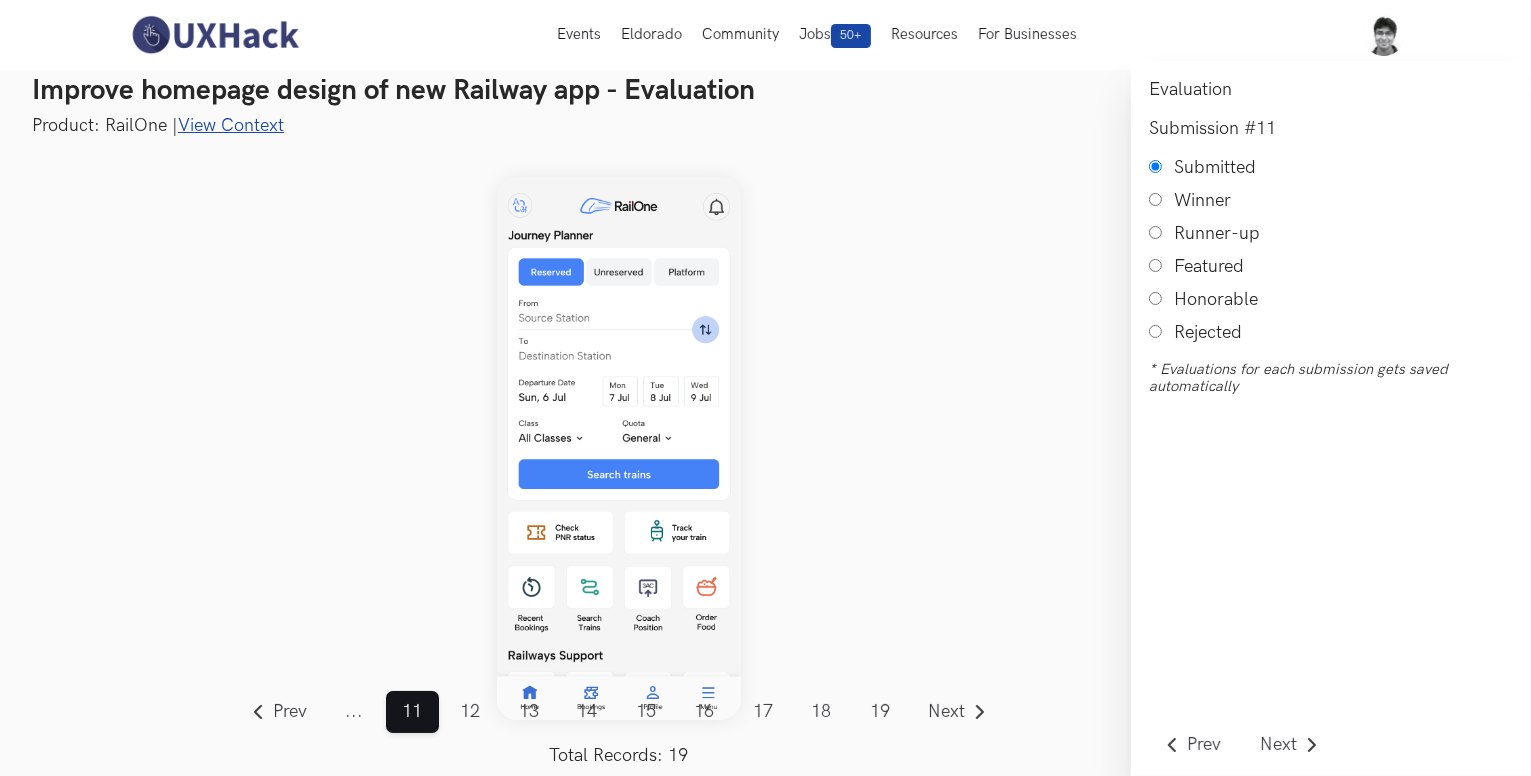click on "..." at bounding box center [354, 712] 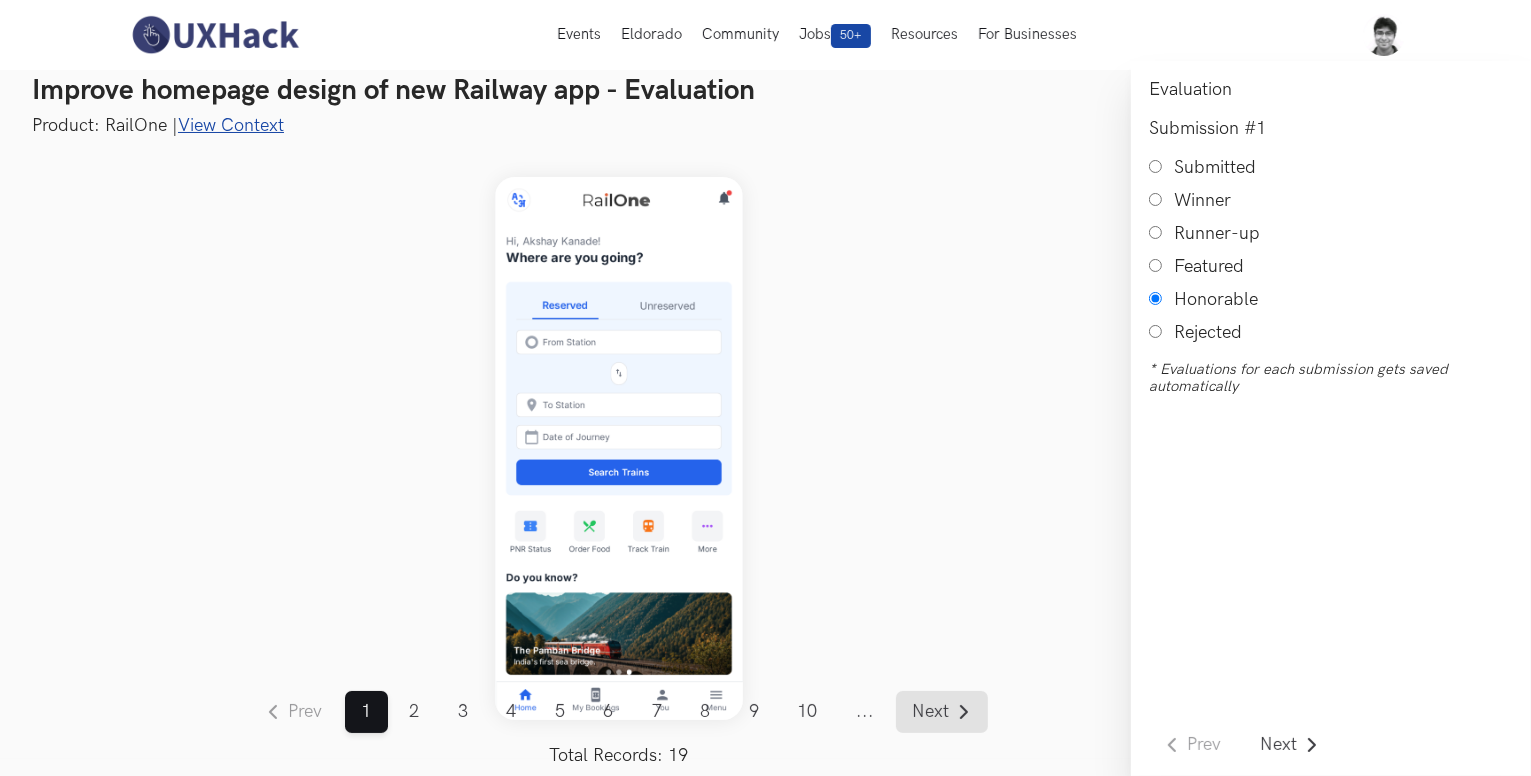 click on "Next" at bounding box center [931, 712] 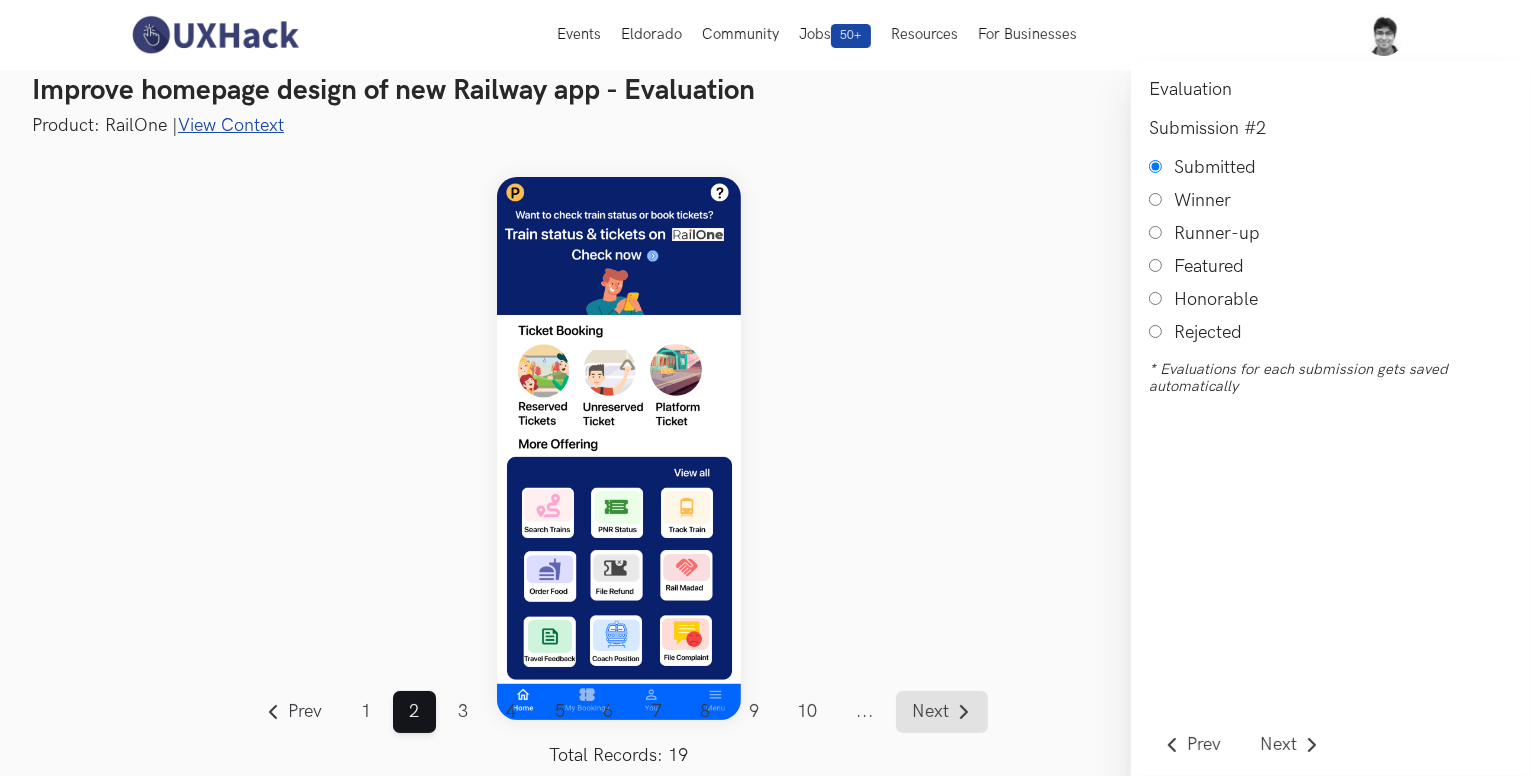 click on "Next" at bounding box center [931, 712] 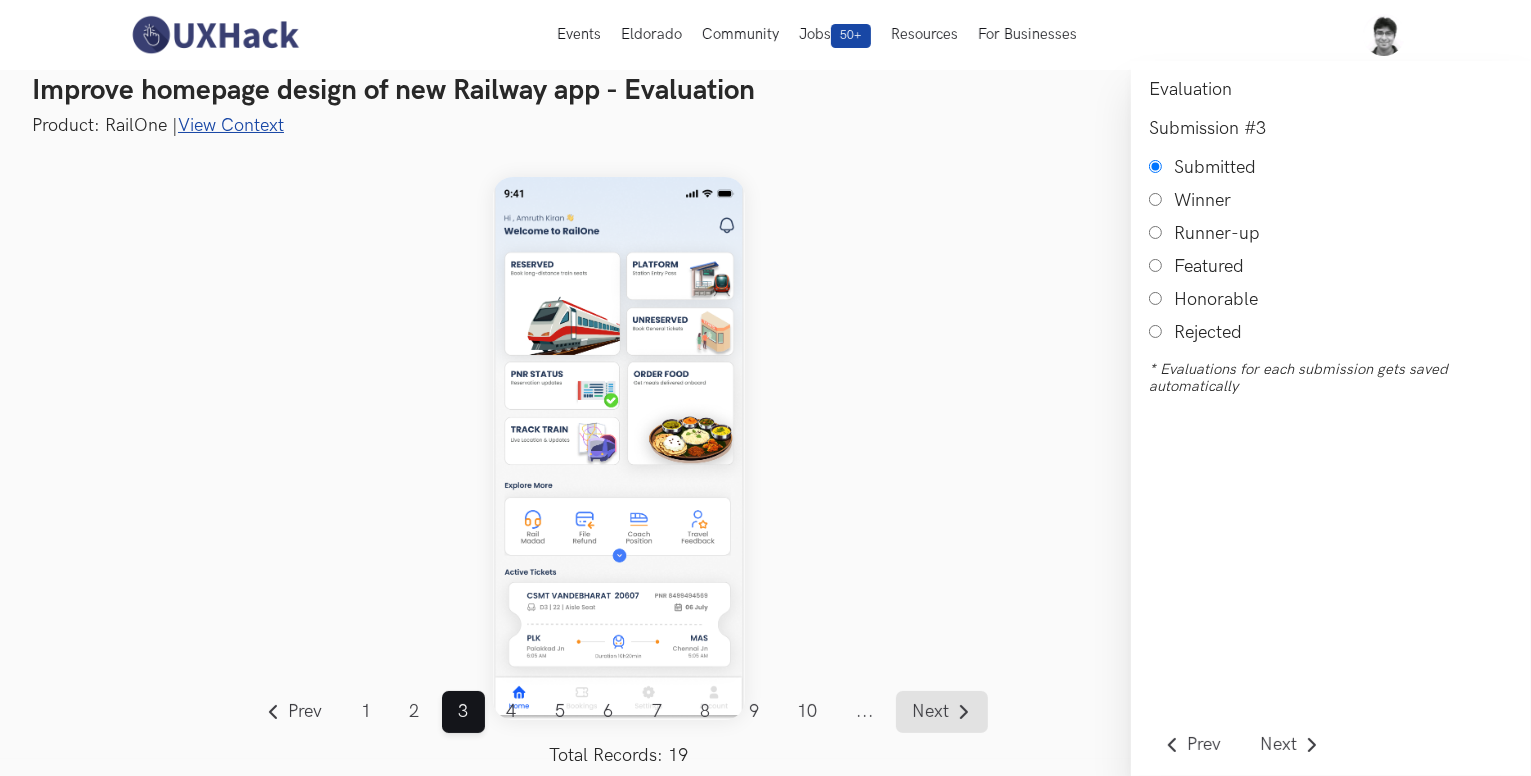 click on "Next" at bounding box center [931, 712] 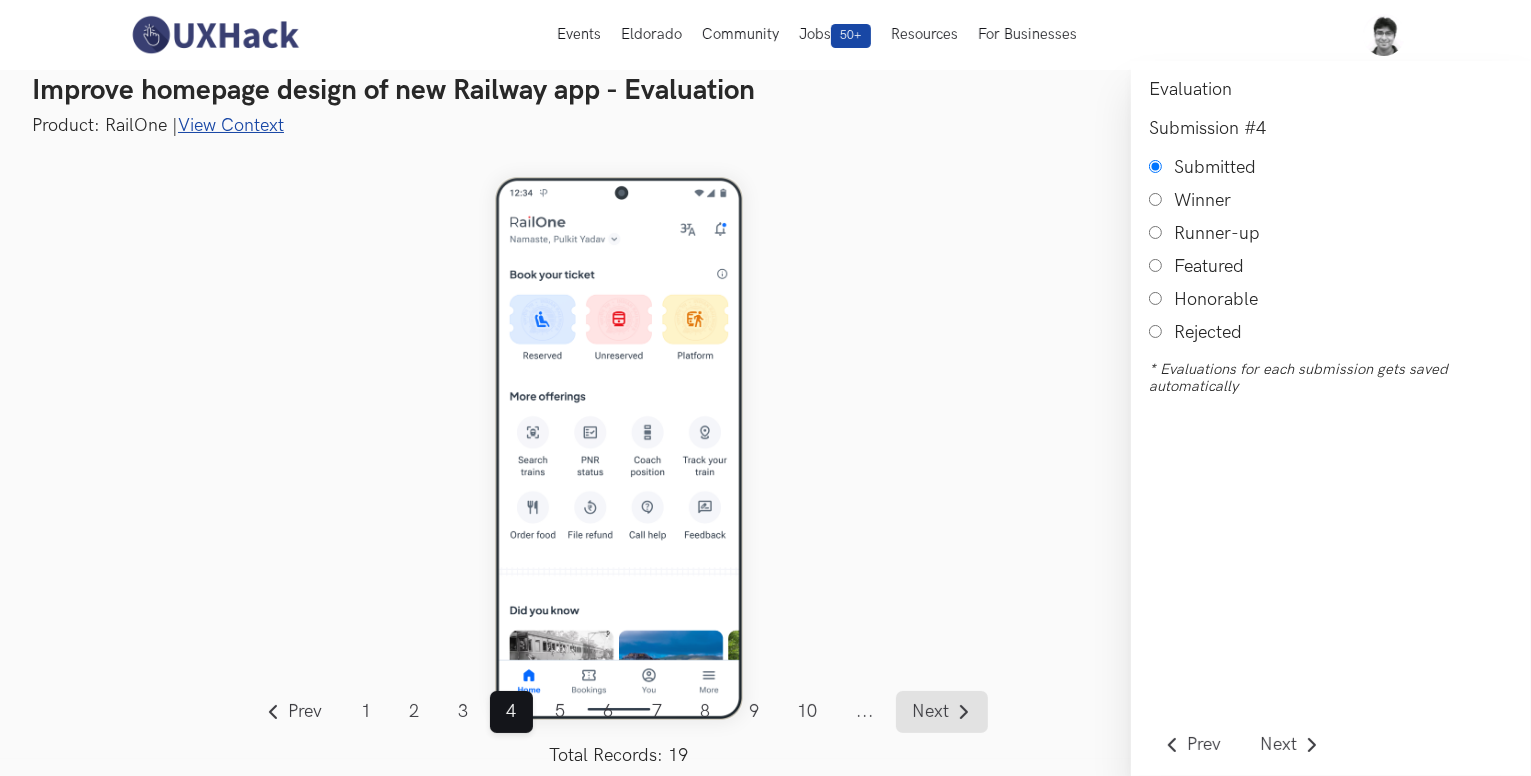 click on "Next" at bounding box center (931, 712) 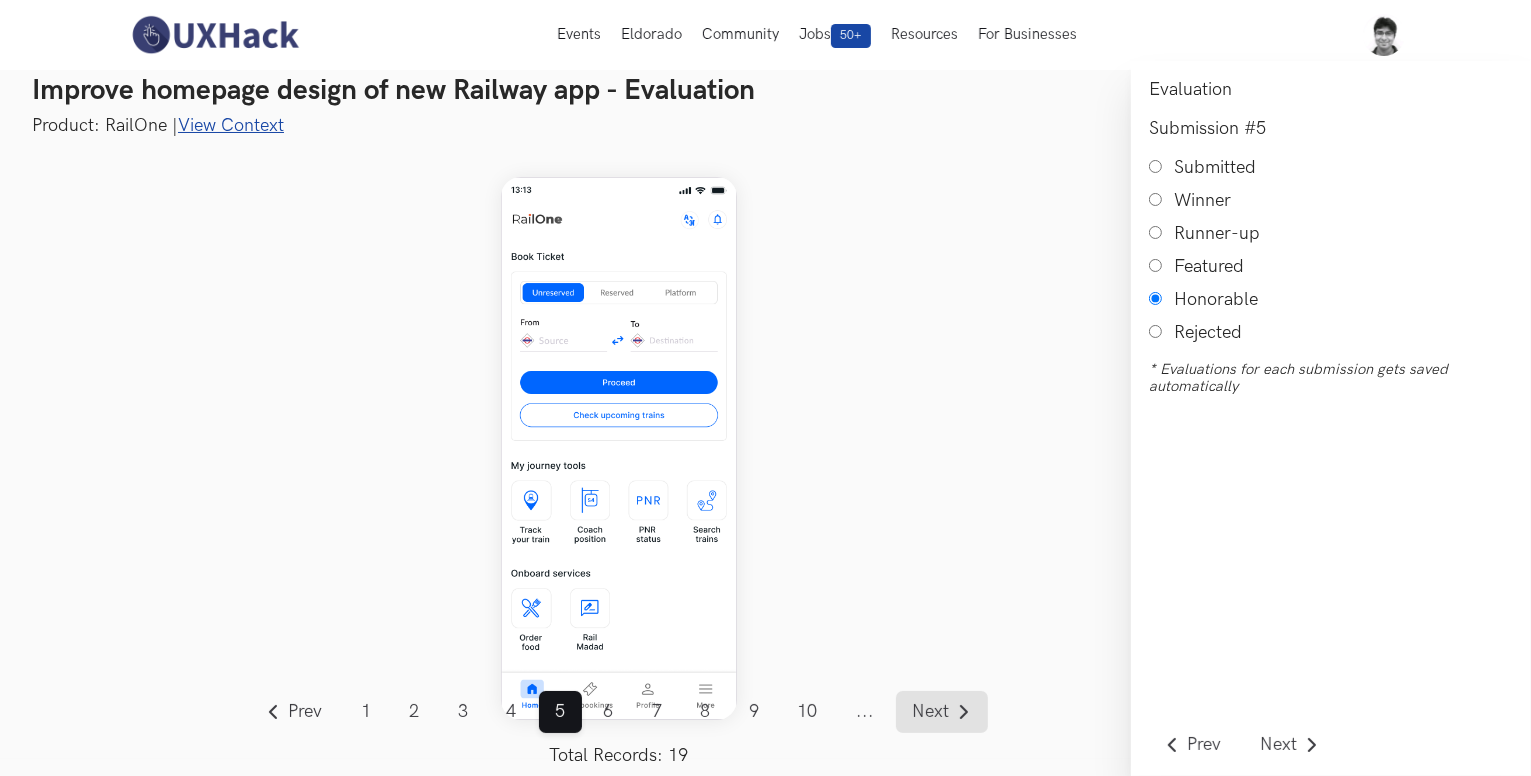 click on "Next" at bounding box center [931, 712] 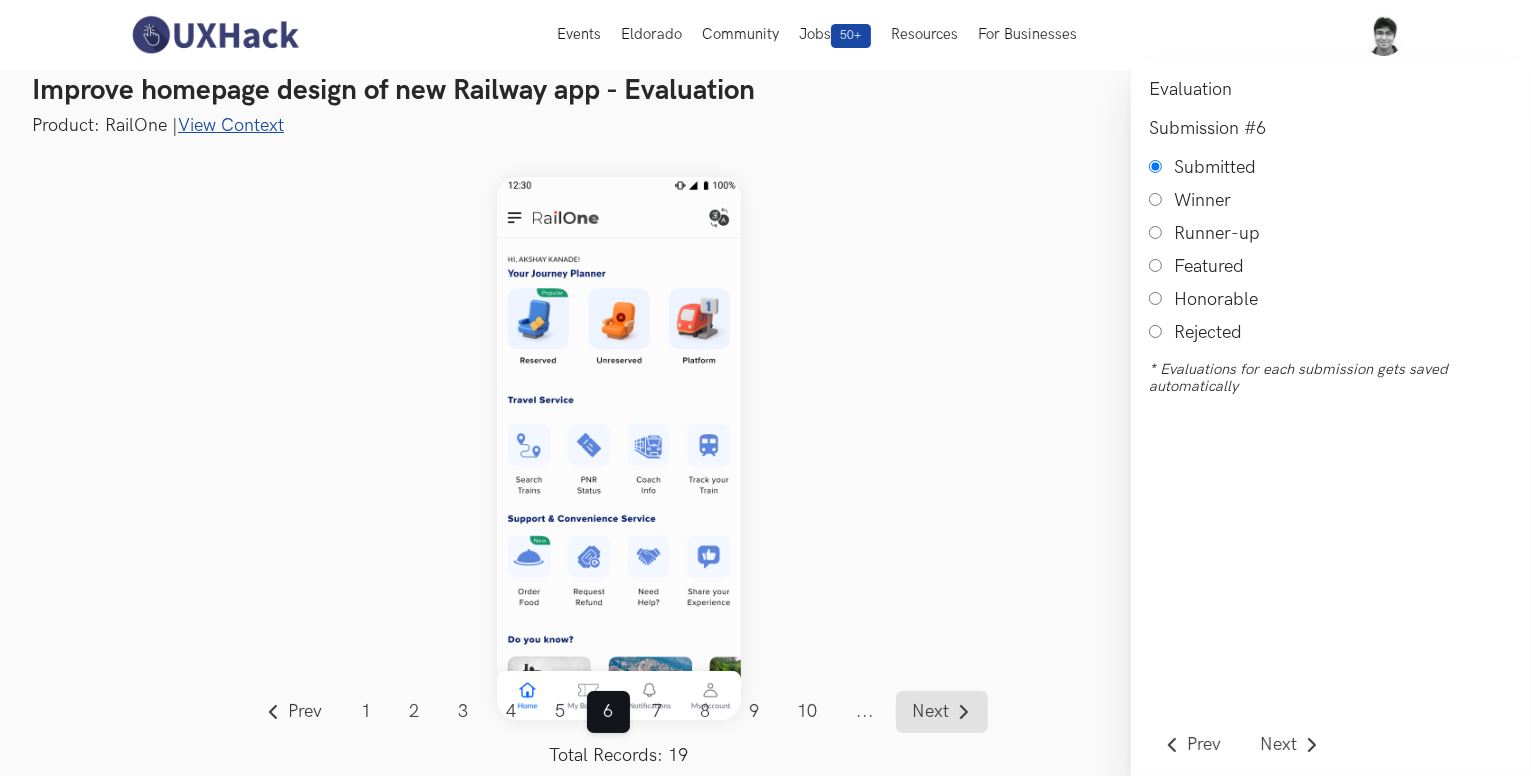 click on "Next" at bounding box center [931, 712] 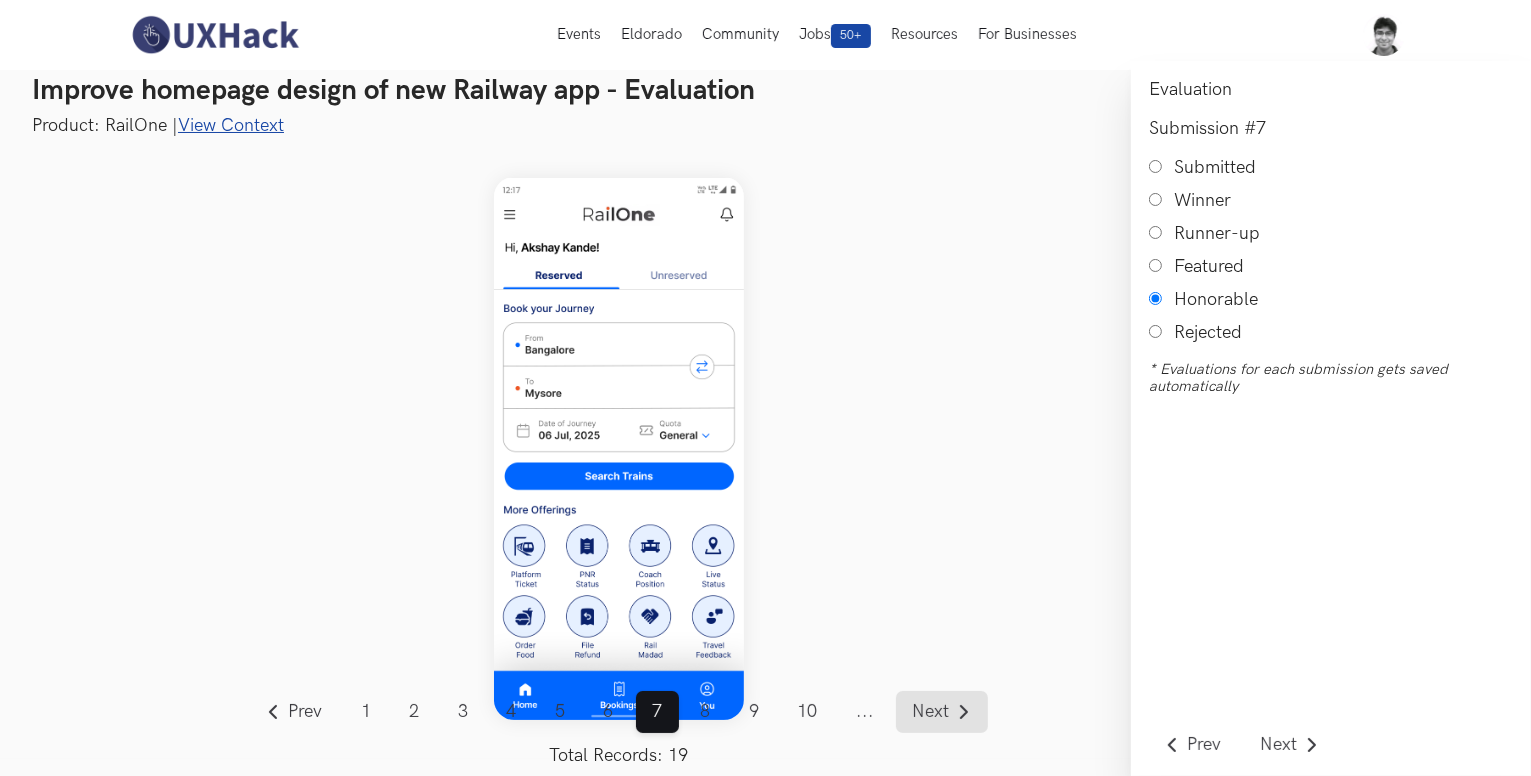 click on "Next" at bounding box center (931, 712) 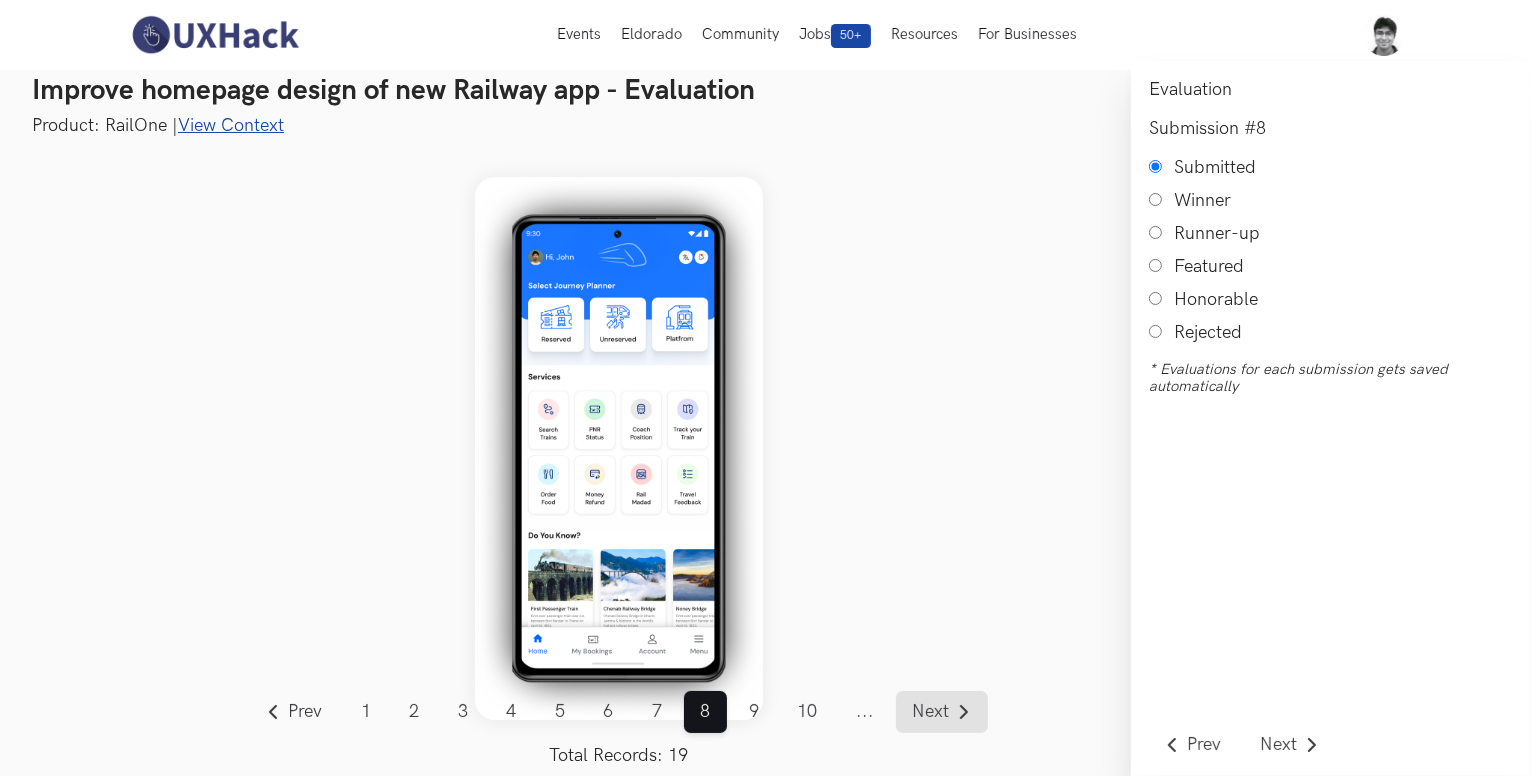 click on "Next" at bounding box center [931, 712] 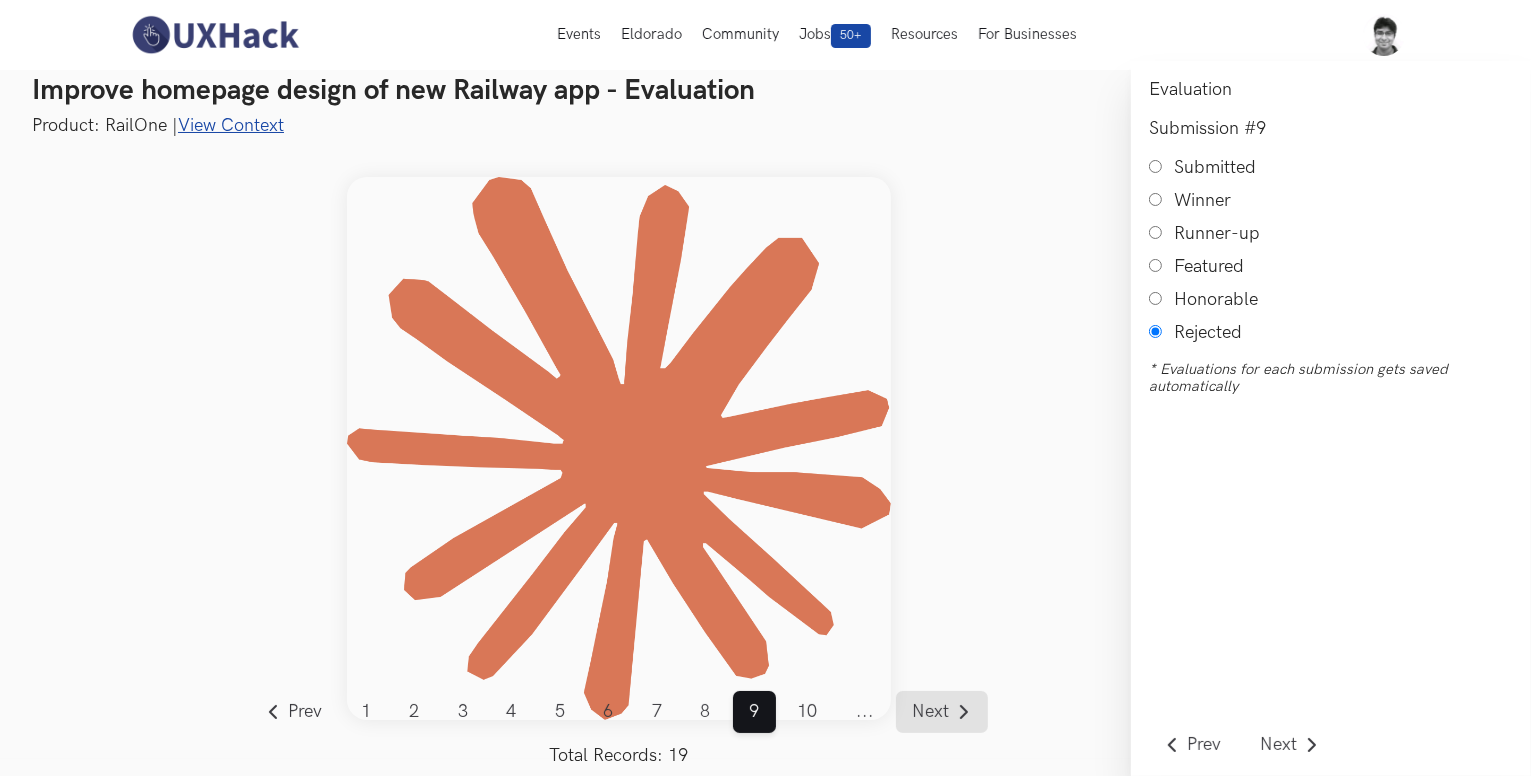 click on "Next" at bounding box center [931, 712] 